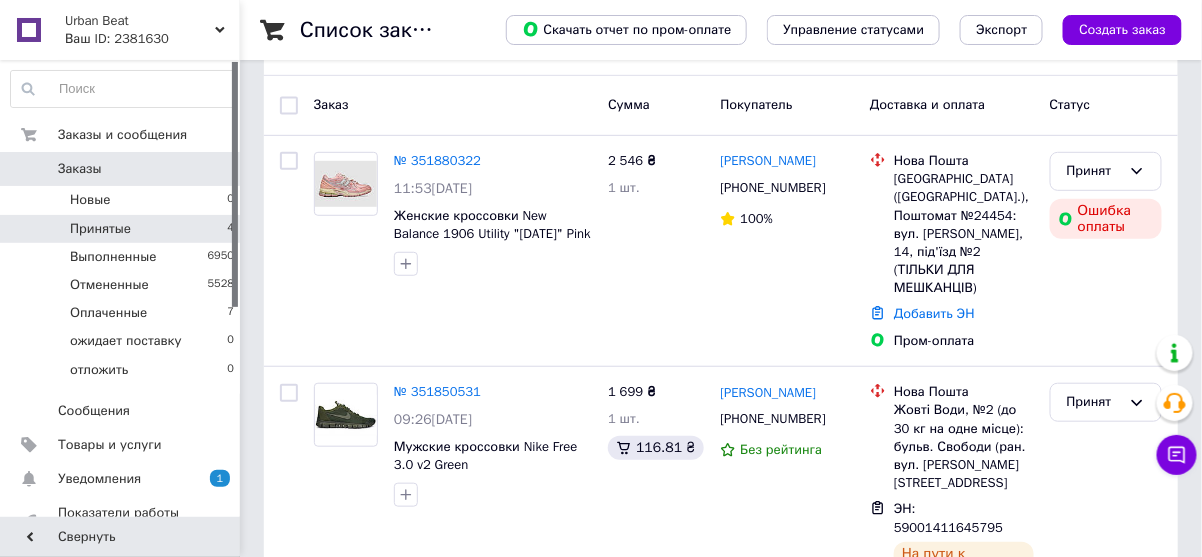 scroll, scrollTop: 0, scrollLeft: 0, axis: both 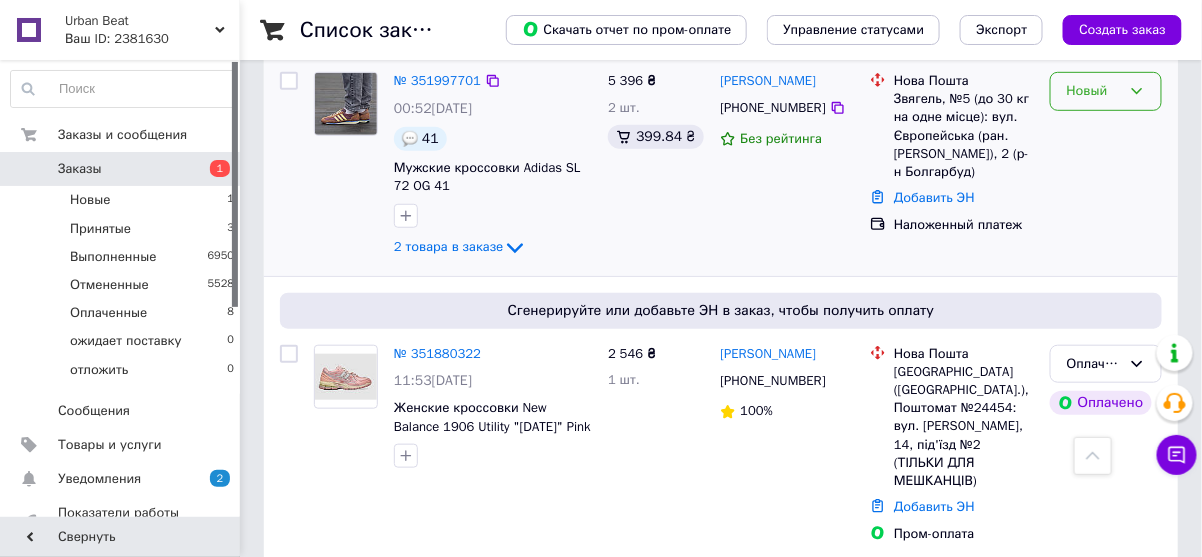 click on "Новый" at bounding box center [1094, 91] 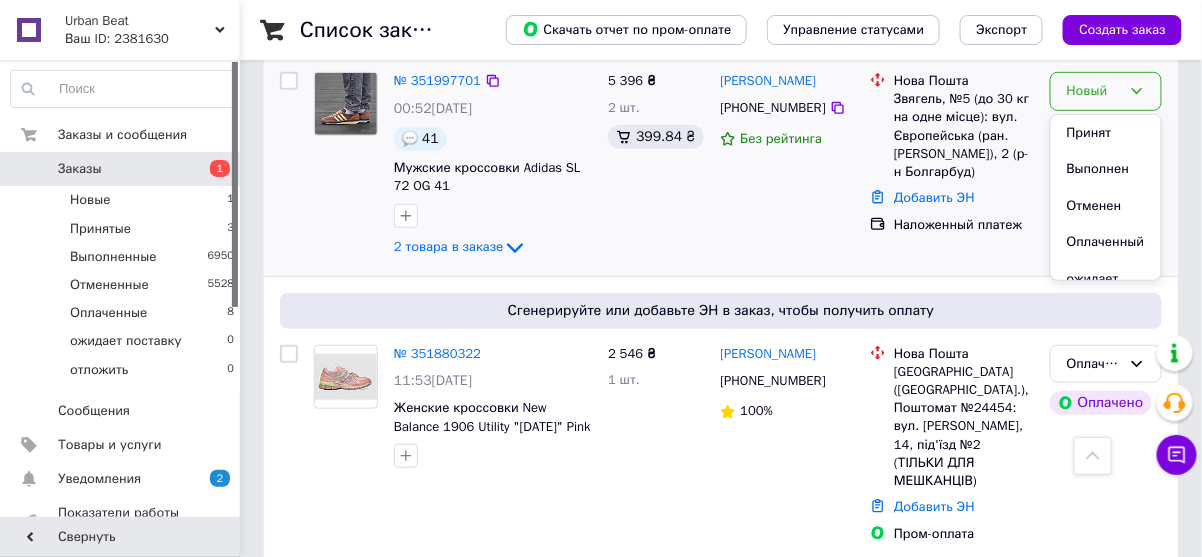 click on "Принят" at bounding box center (1106, 133) 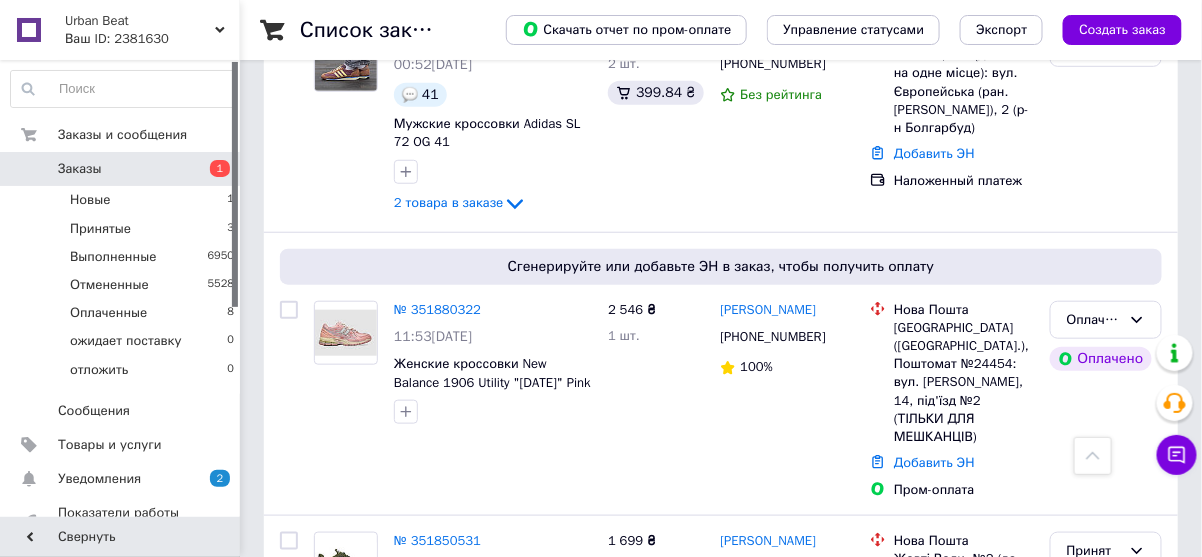 scroll, scrollTop: 400, scrollLeft: 0, axis: vertical 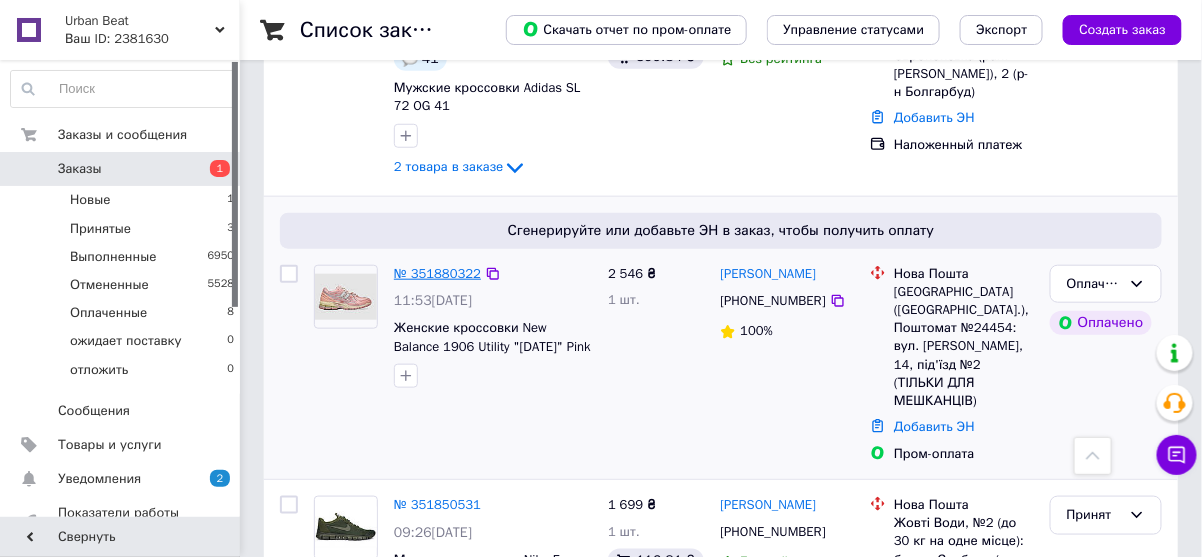 click on "№ 351880322" at bounding box center [437, 273] 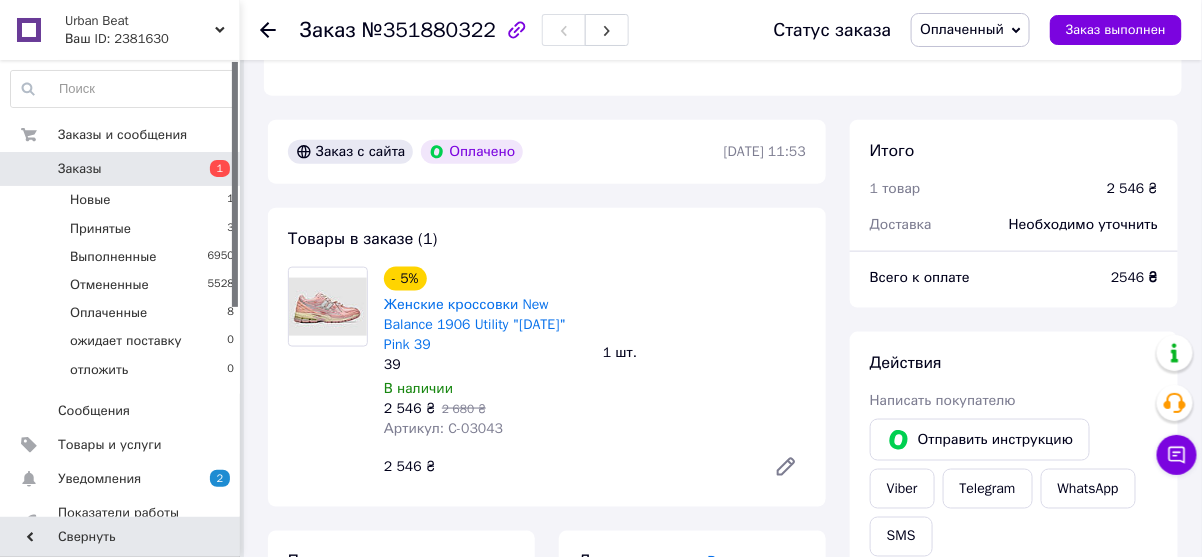 scroll, scrollTop: 698, scrollLeft: 0, axis: vertical 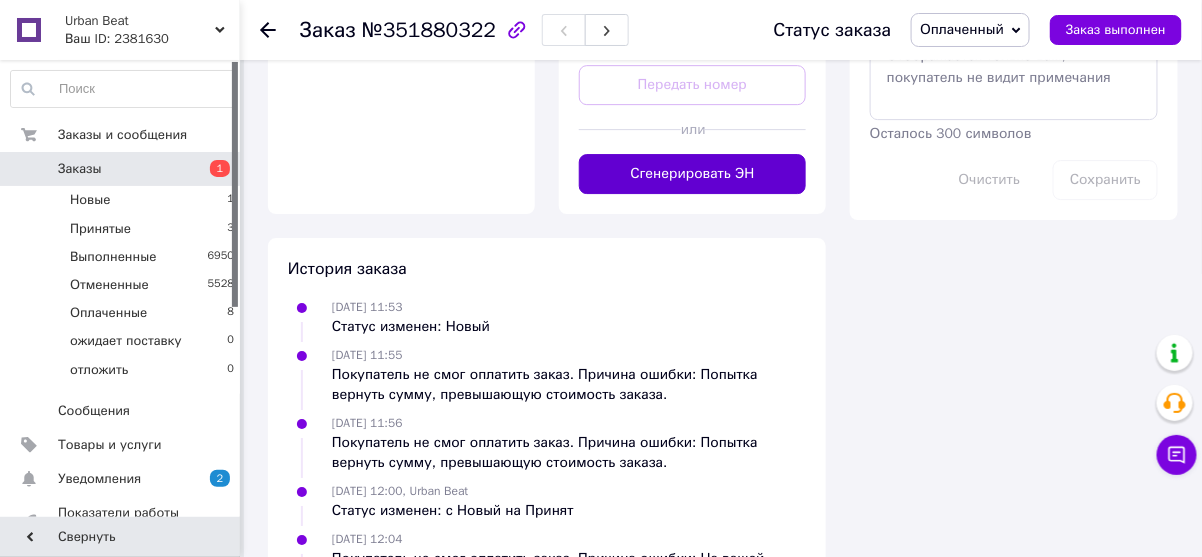 click on "Сгенерировать ЭН" at bounding box center (692, 174) 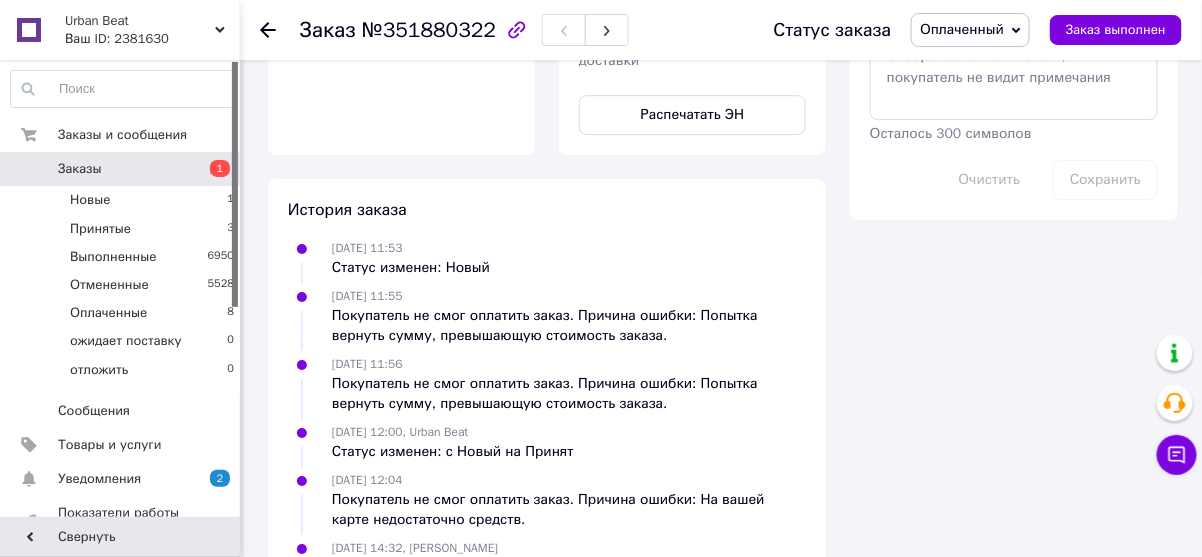 scroll, scrollTop: 51, scrollLeft: 0, axis: vertical 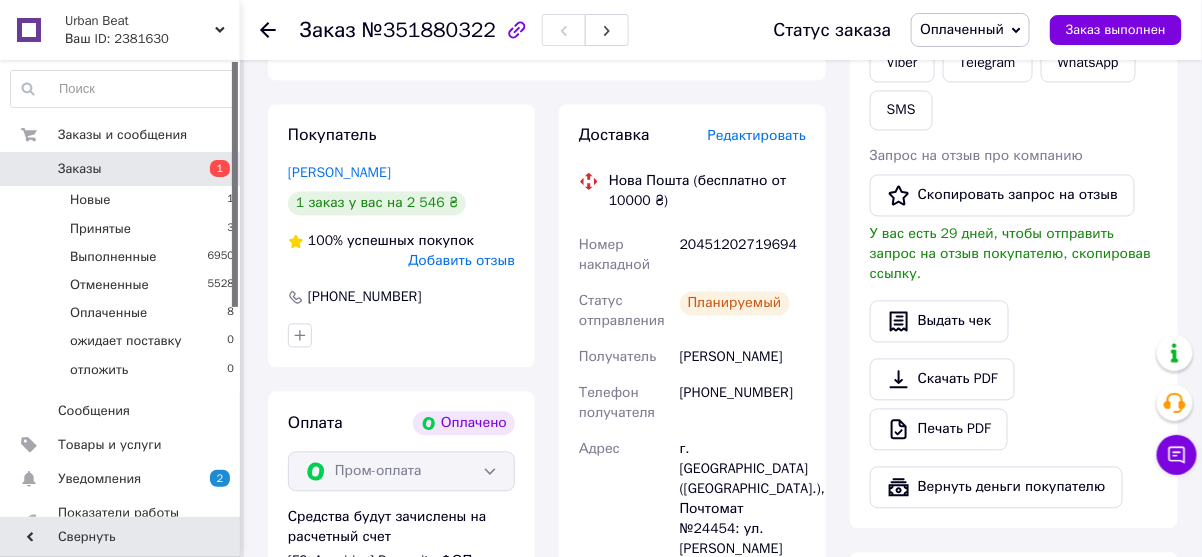 click on "Заказы" at bounding box center (121, 169) 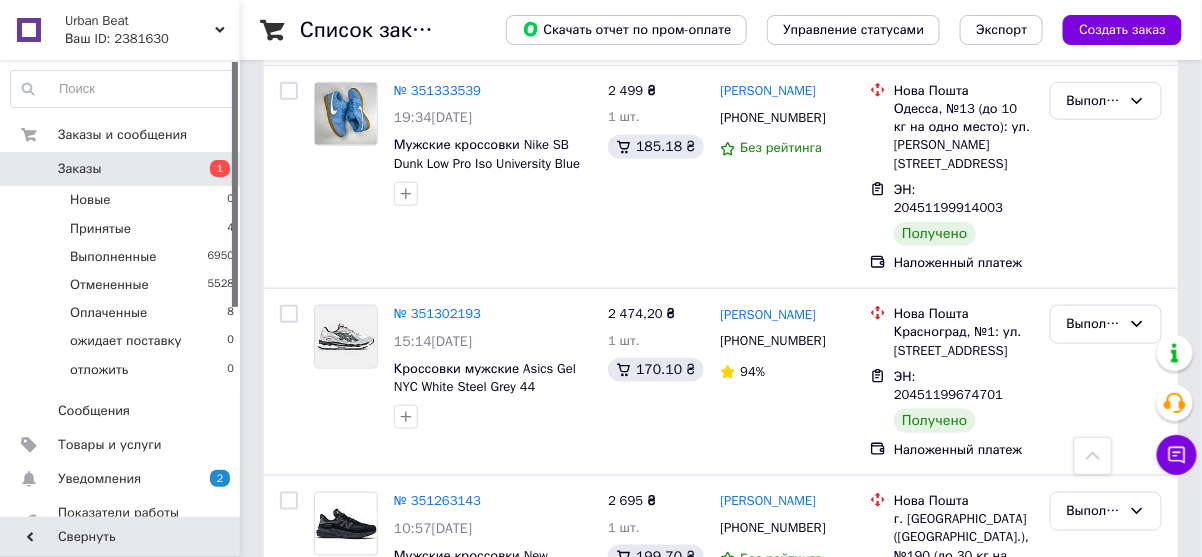 scroll, scrollTop: 2800, scrollLeft: 0, axis: vertical 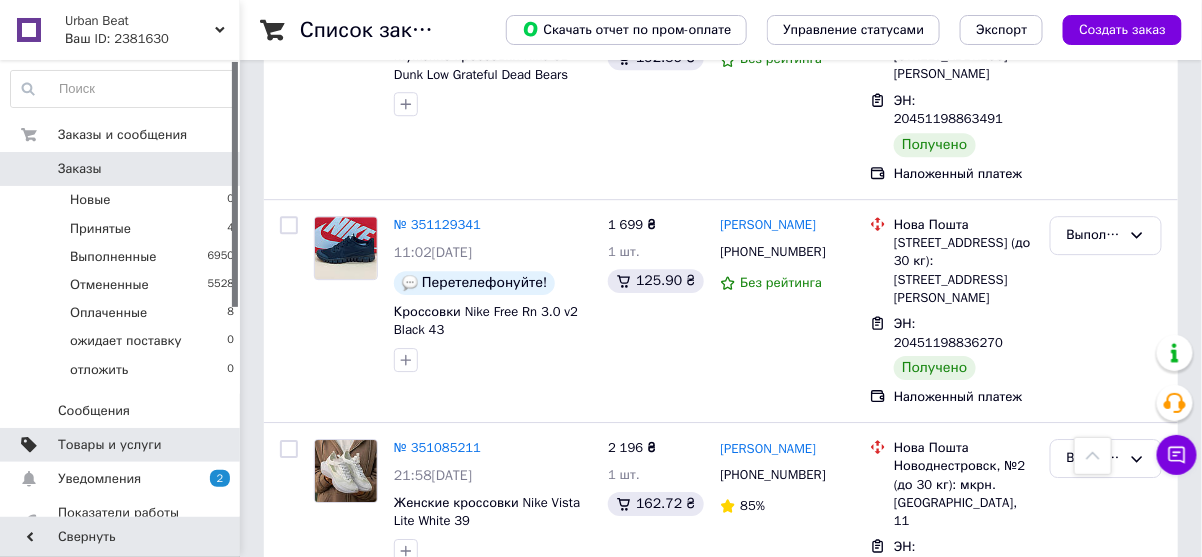 click on "Товары и услуги" at bounding box center (110, 445) 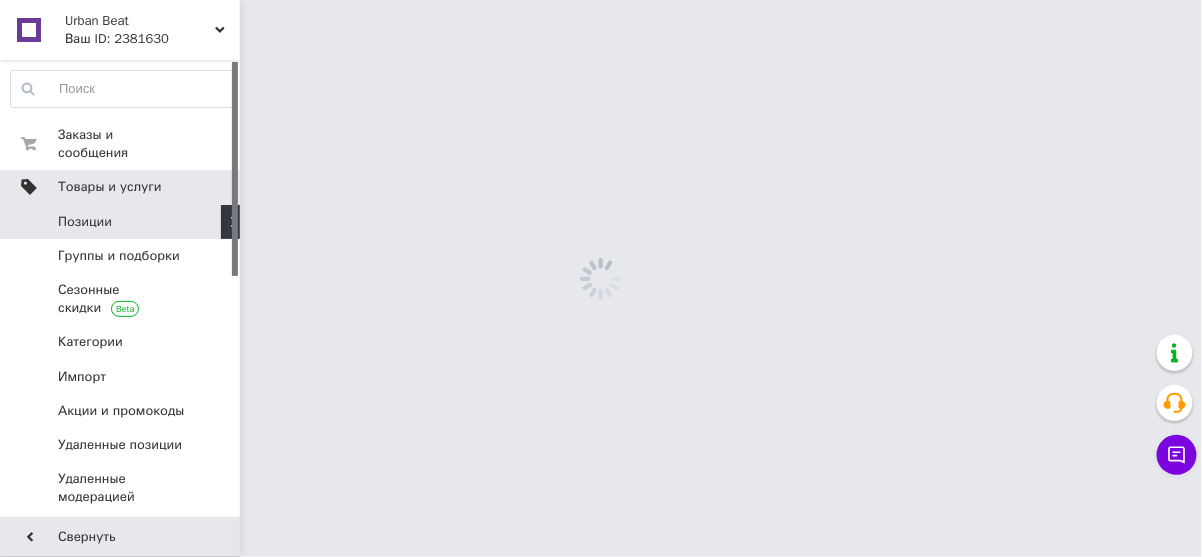 scroll, scrollTop: 0, scrollLeft: 0, axis: both 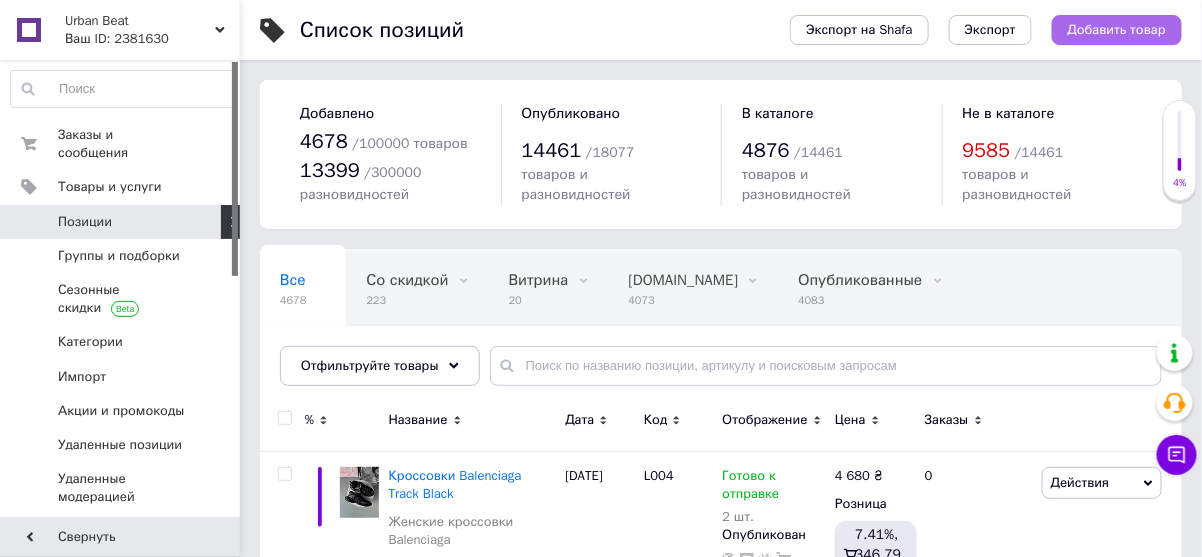 click on "Добавить товар" at bounding box center [1117, 30] 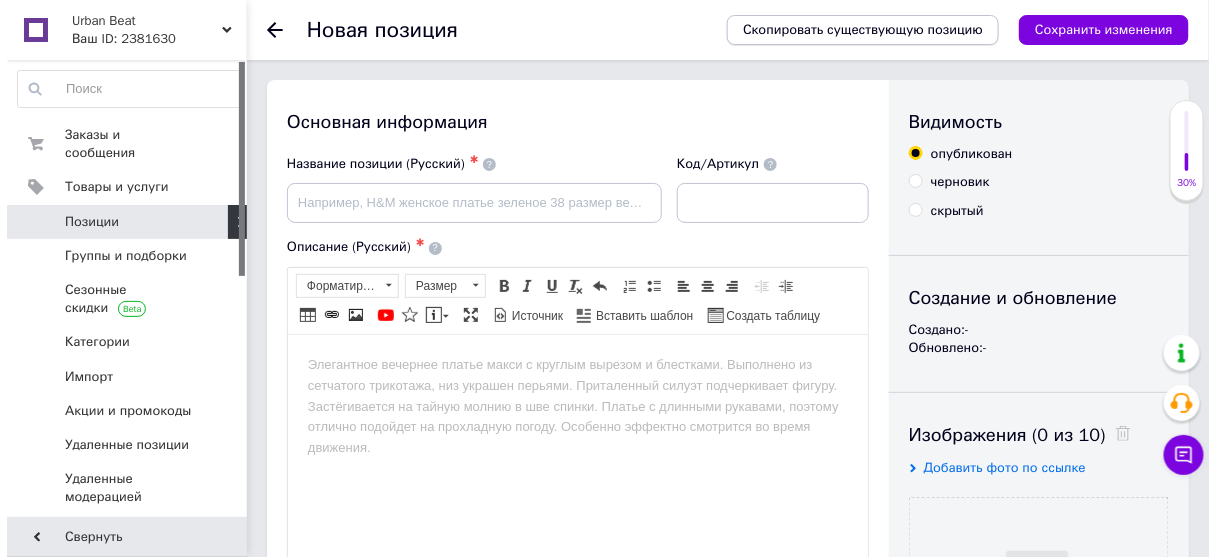scroll, scrollTop: 0, scrollLeft: 0, axis: both 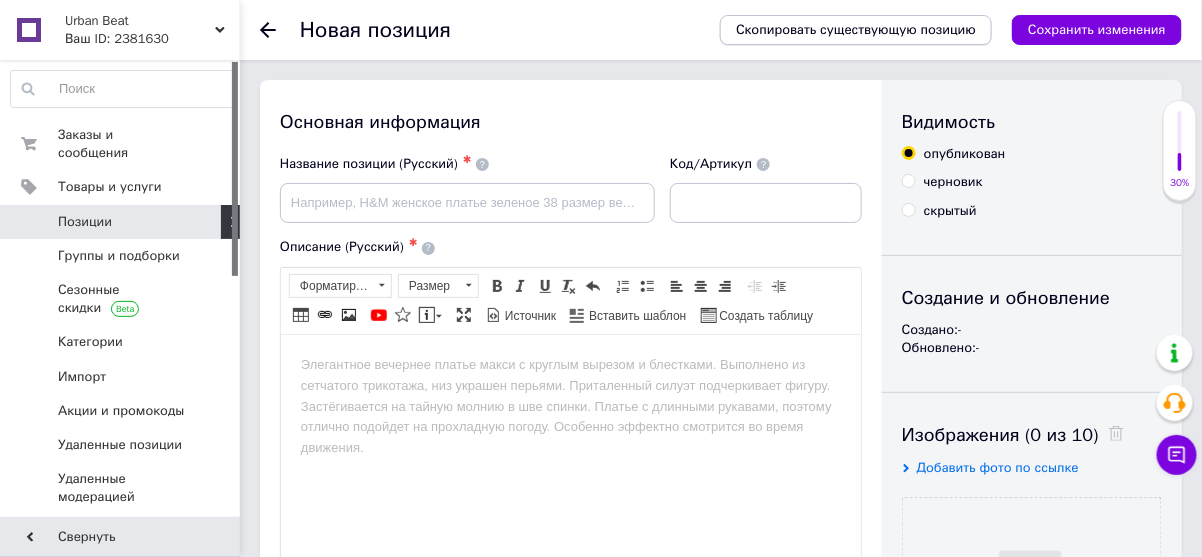 click on "Скопировать существующую позицию" at bounding box center (856, 30) 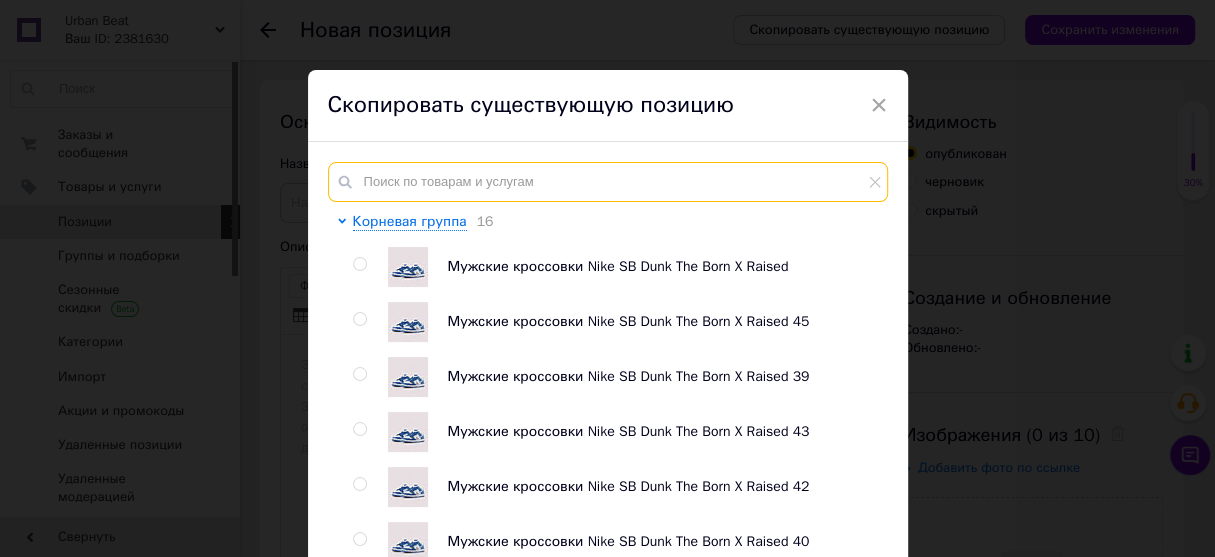 paste on "01161" 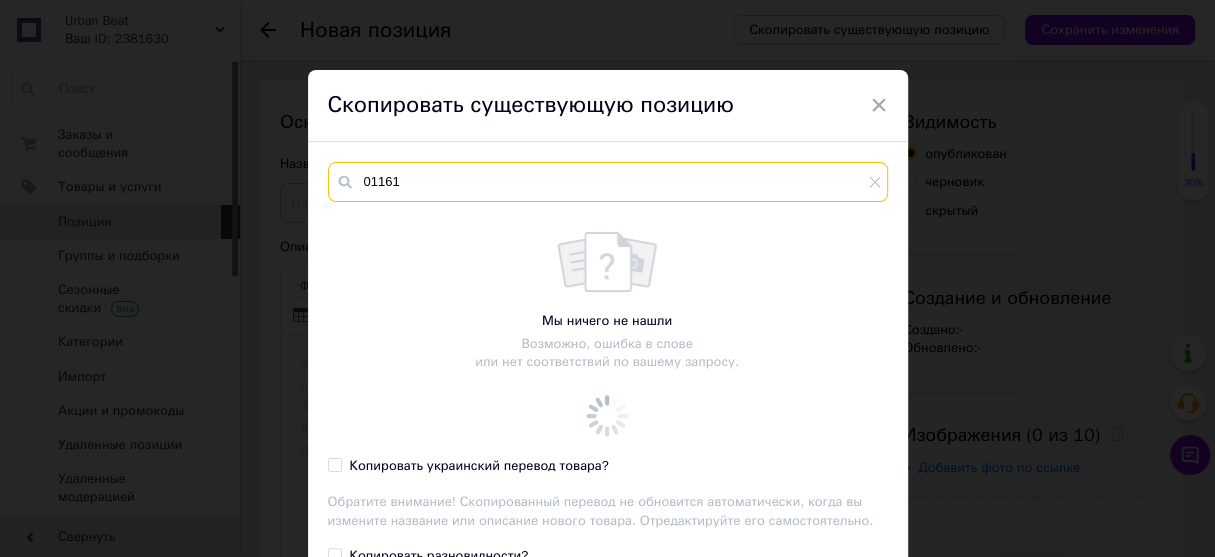 type on "01161" 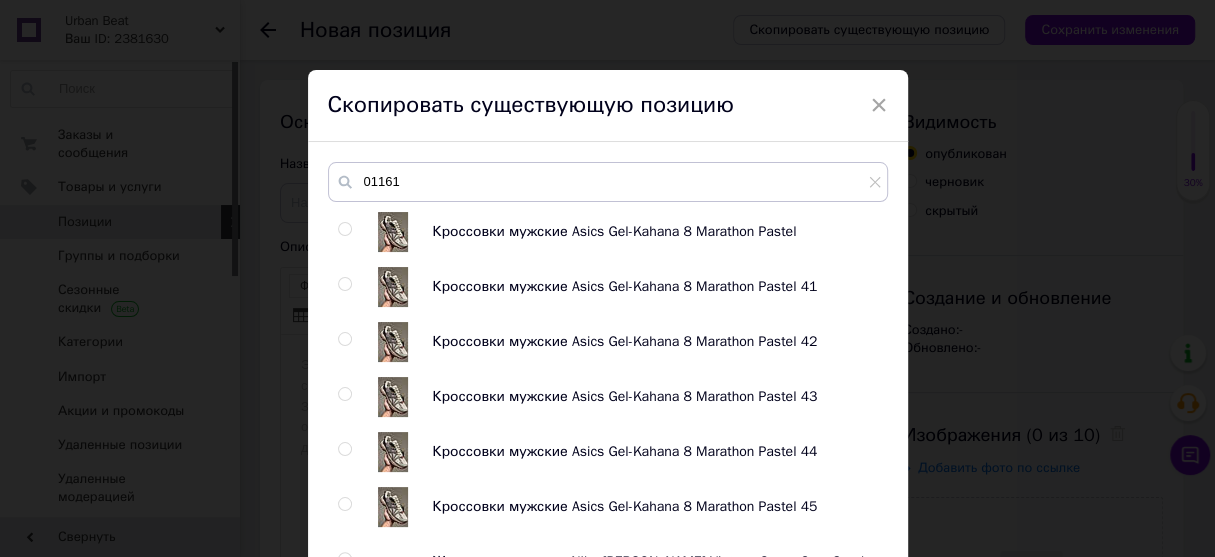 click at bounding box center [344, 229] 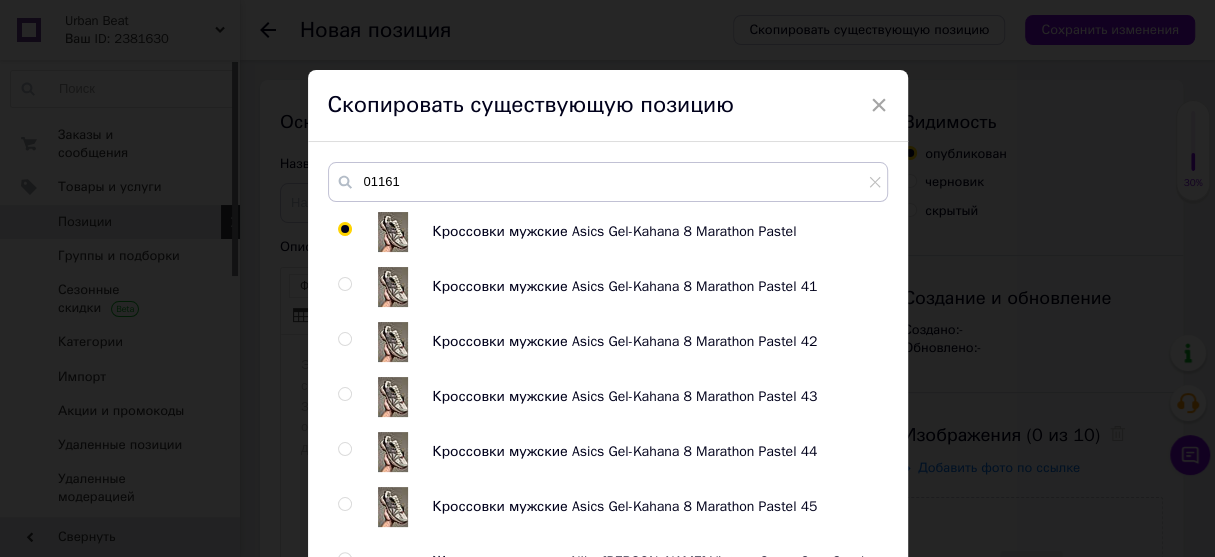 radio on "true" 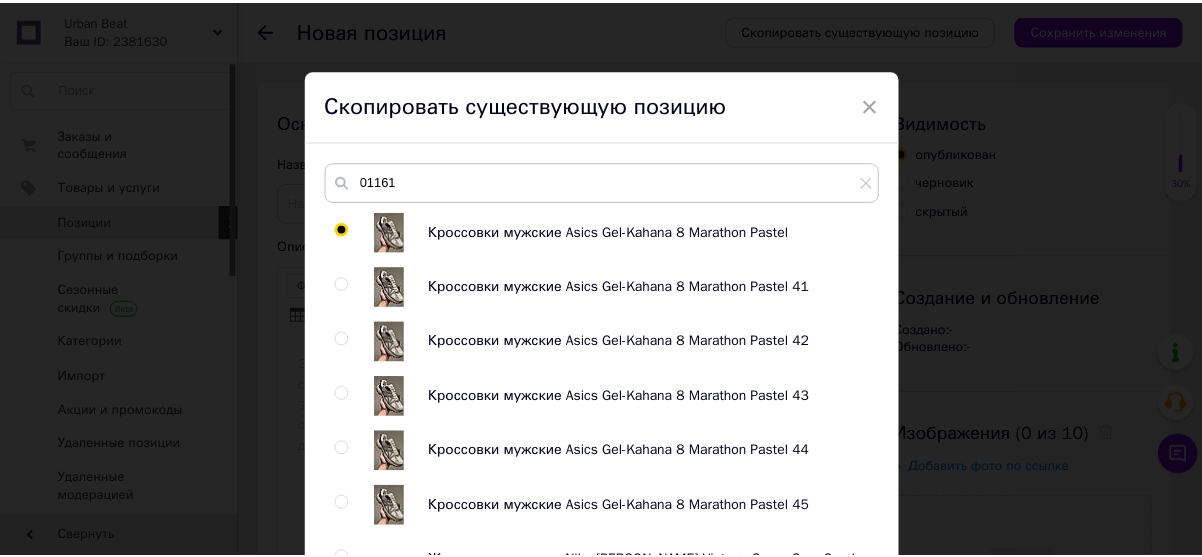 scroll, scrollTop: 240, scrollLeft: 0, axis: vertical 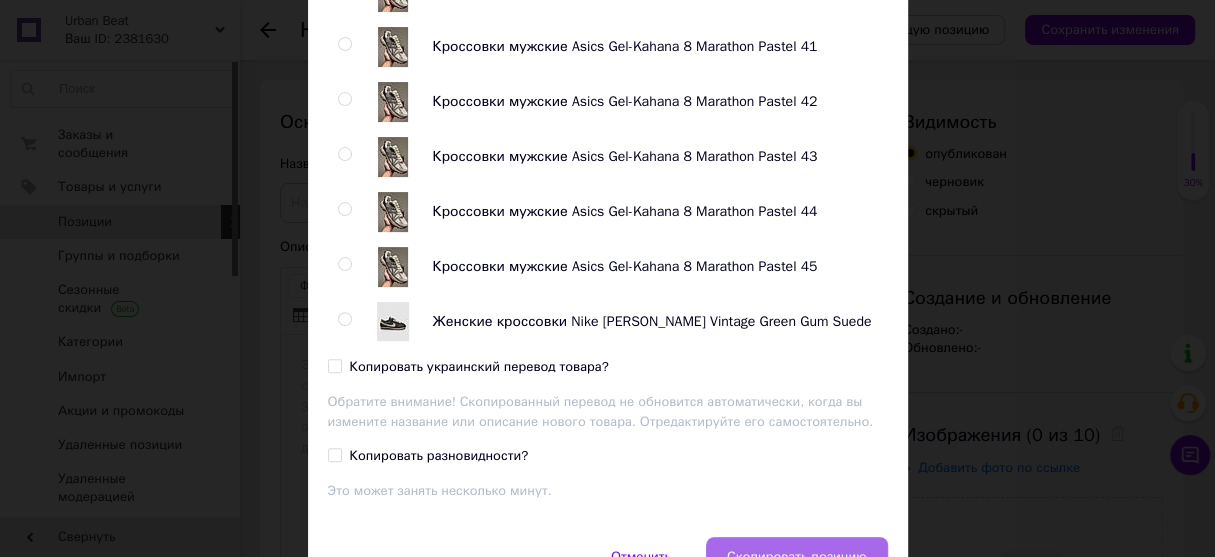 click on "Скопировать позицию" at bounding box center (797, 557) 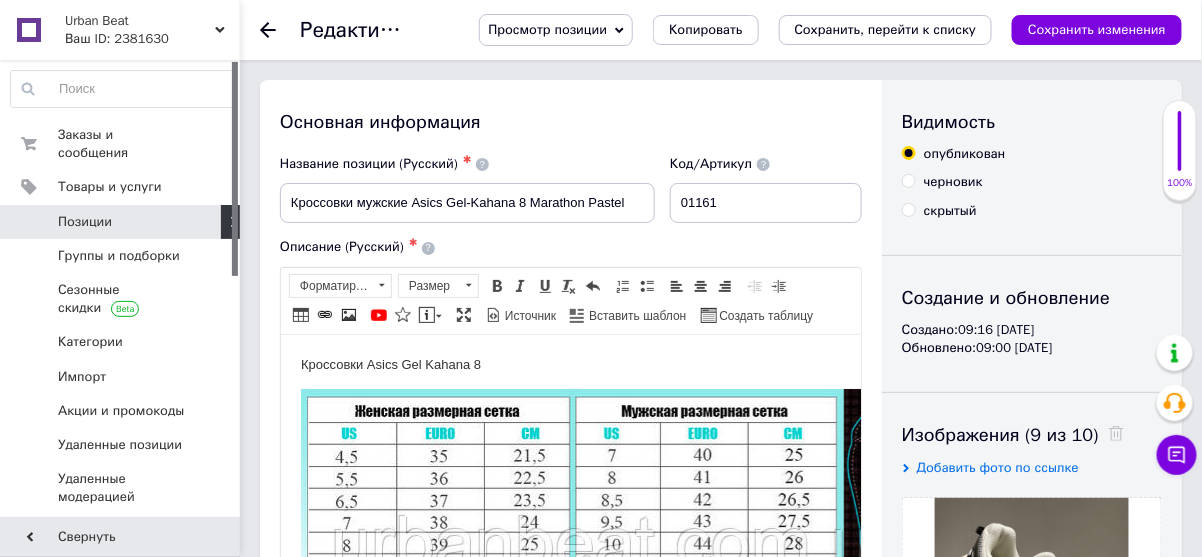 scroll, scrollTop: 0, scrollLeft: 0, axis: both 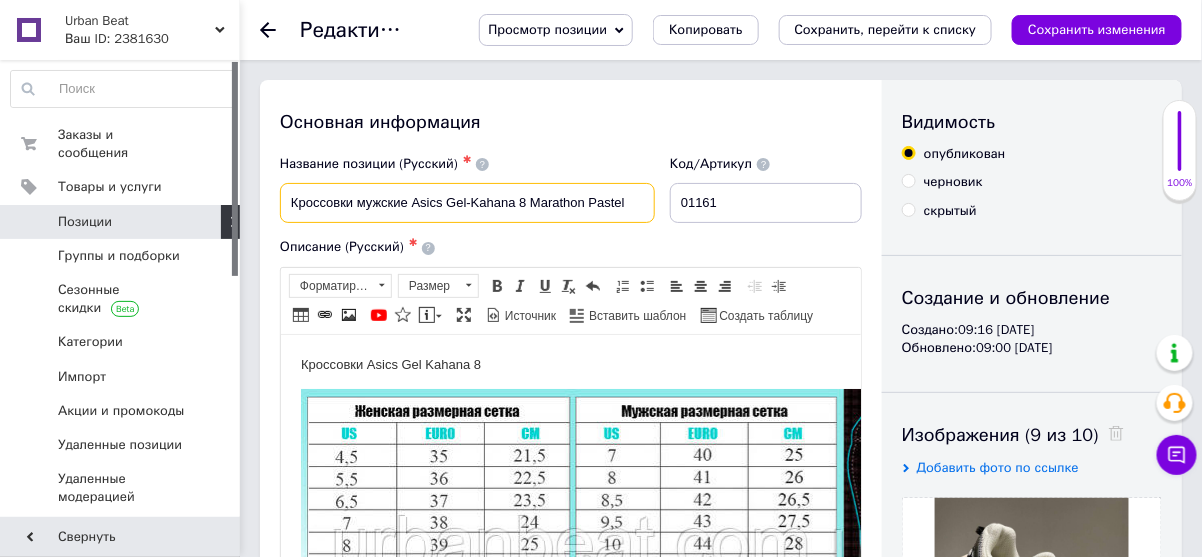 drag, startPoint x: 632, startPoint y: 202, endPoint x: 530, endPoint y: 205, distance: 102.044106 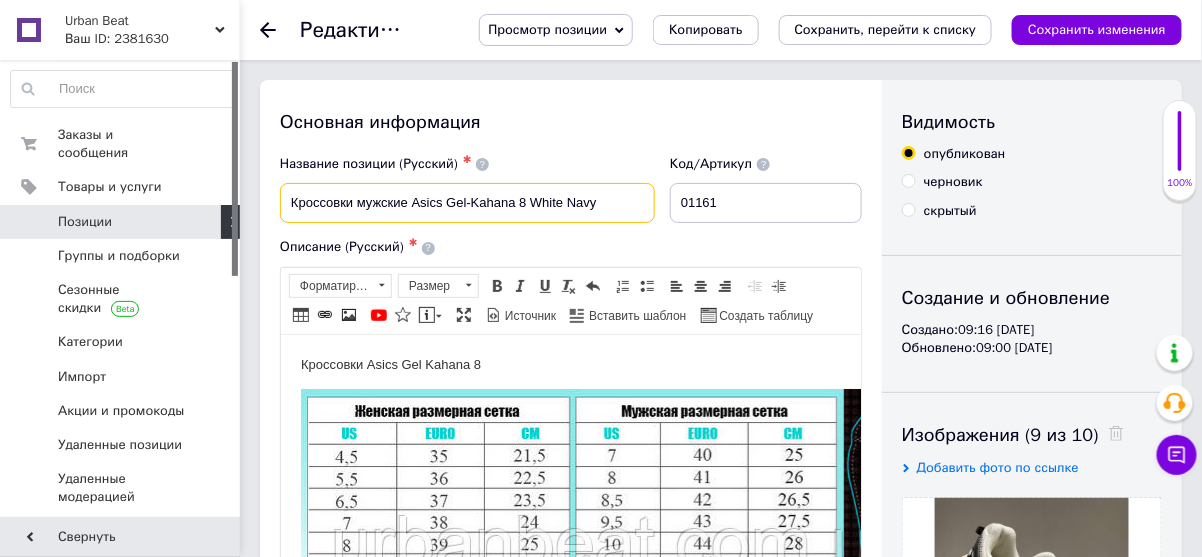 type on "Кроссовки мужские Asics Gel-Kahana 8 White Navy" 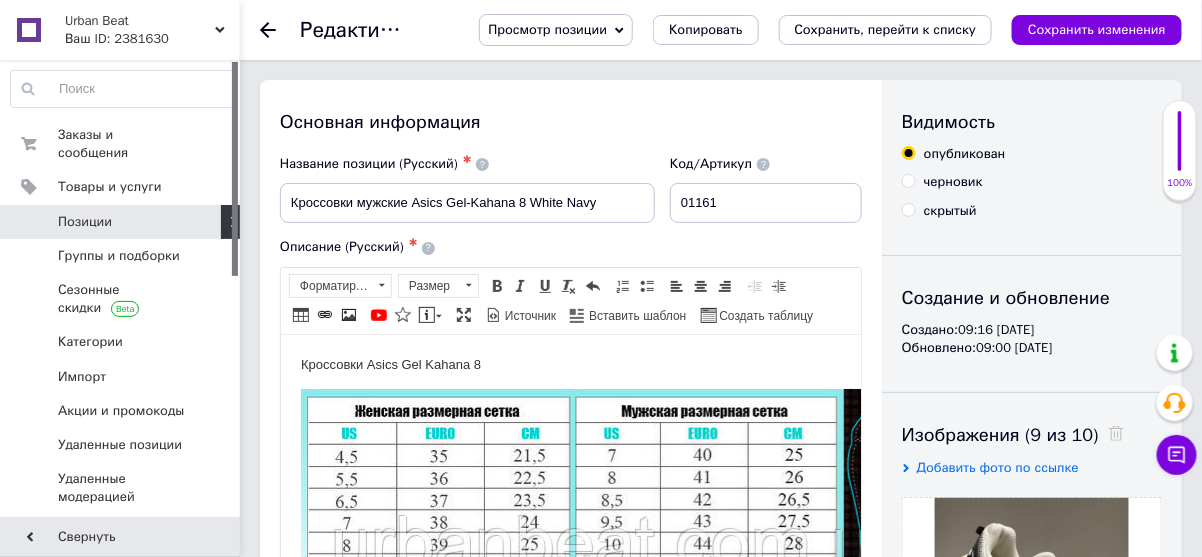 click on "Кроссовки Asics Gel Kahana 8" at bounding box center [570, 471] 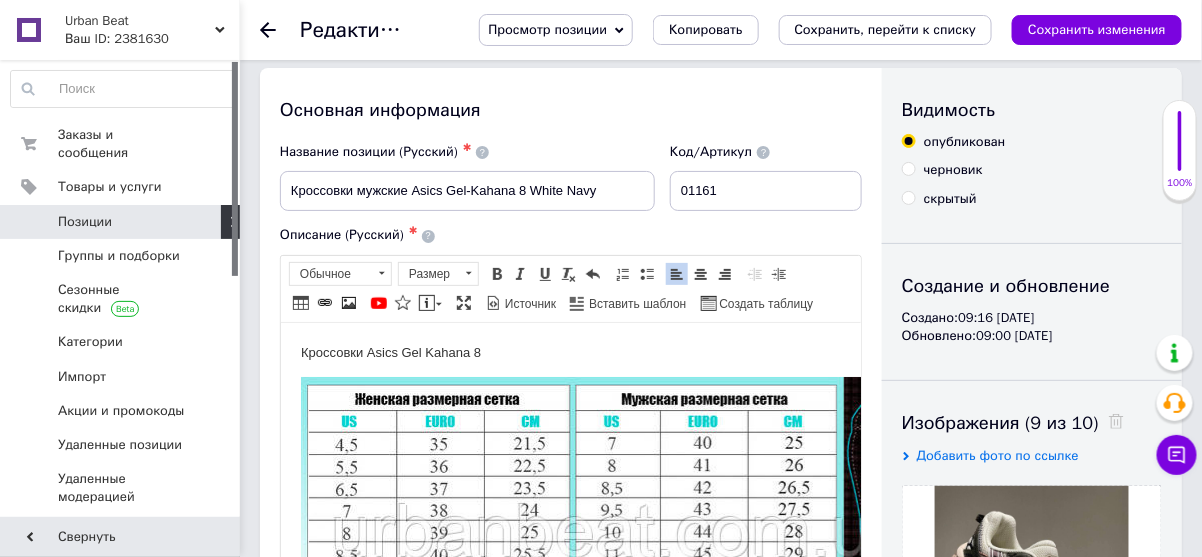 scroll, scrollTop: 15, scrollLeft: 90, axis: both 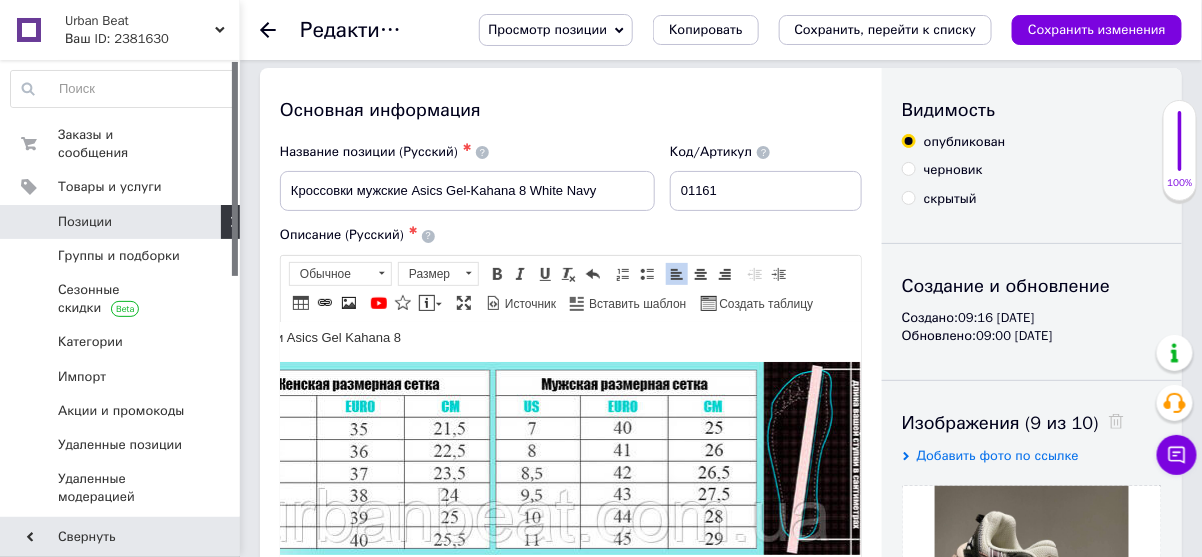 type 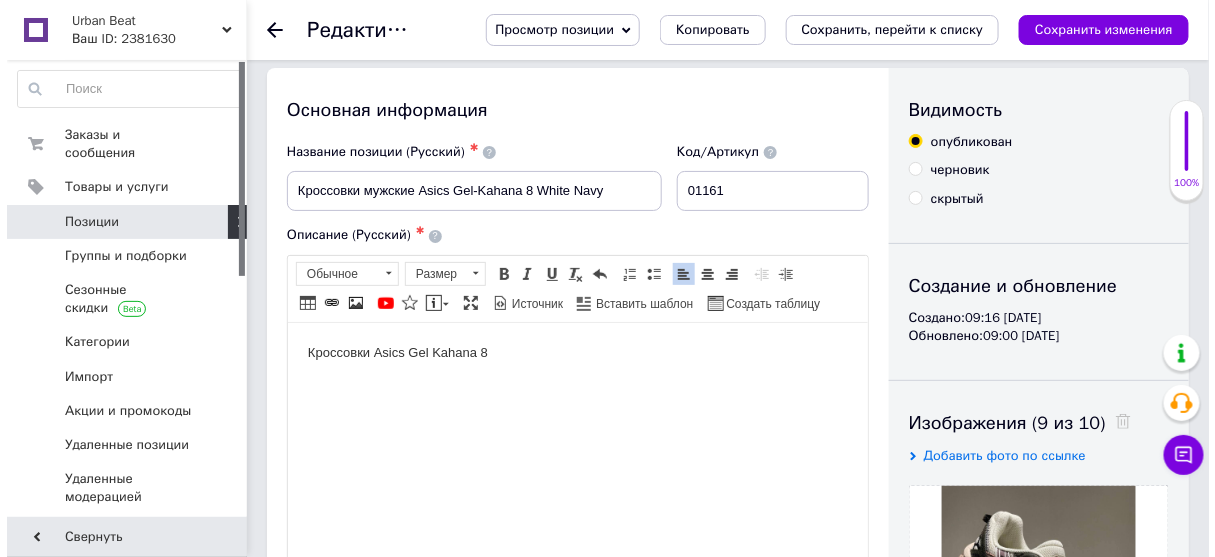 scroll, scrollTop: 0, scrollLeft: 0, axis: both 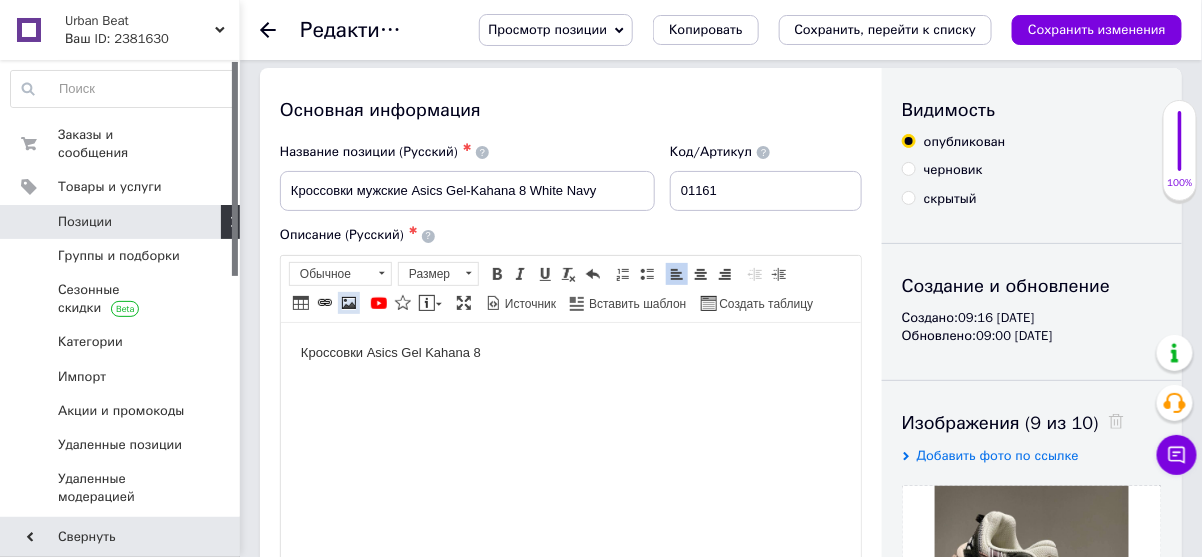 click at bounding box center (349, 303) 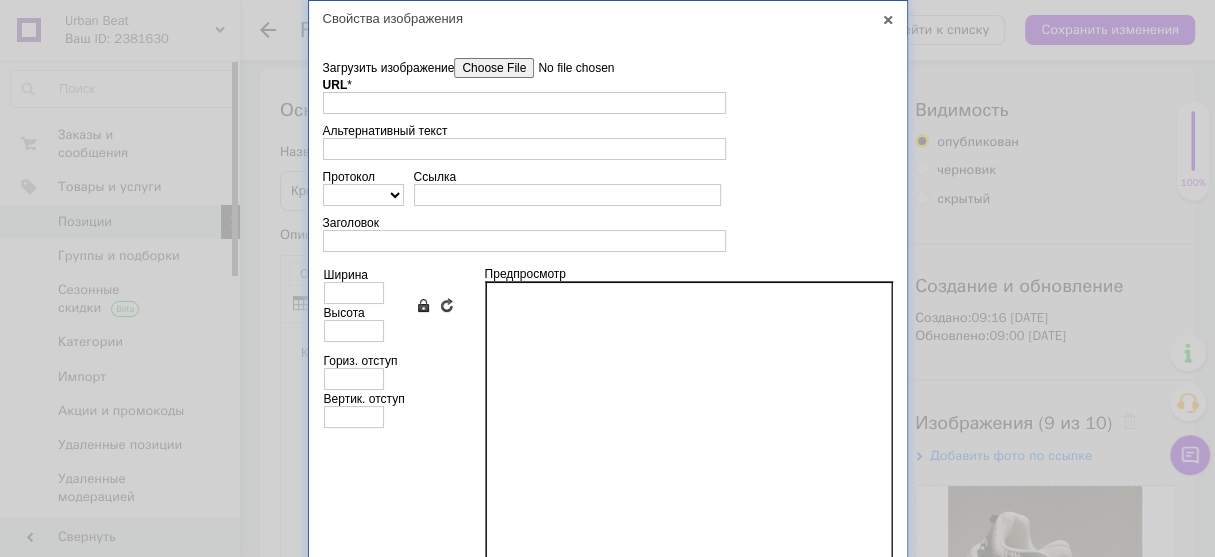 click on "Загрузить изображение" at bounding box center [567, 68] 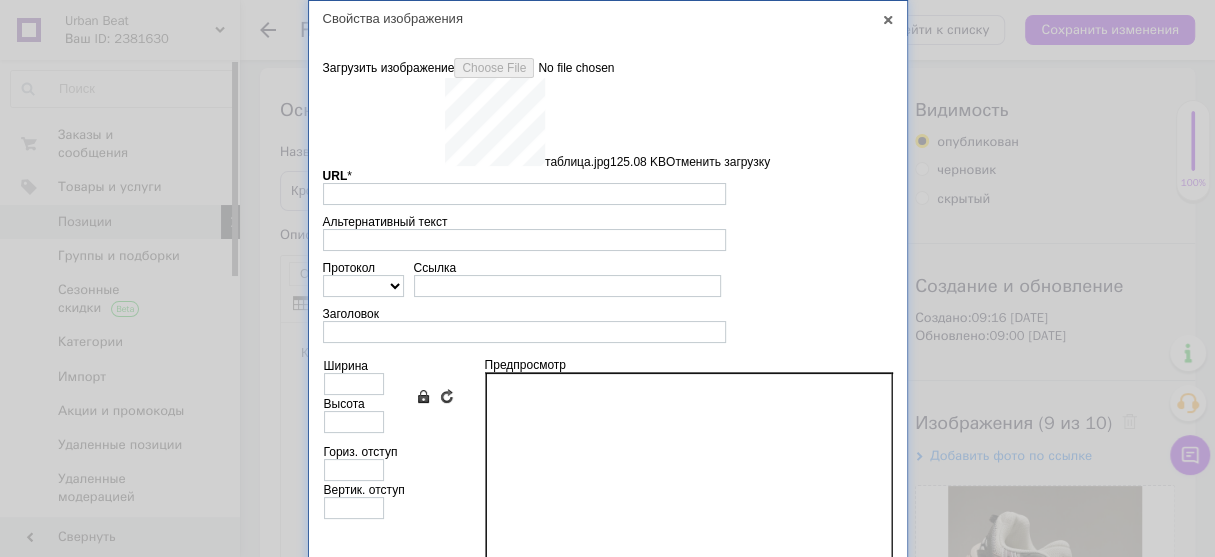 type on "https://images.prom.ua/6553632471_w640_h2048_photo_2025_03_07_10_26_09.jpg?fresh=1&PIMAGE_ID=6553632471" 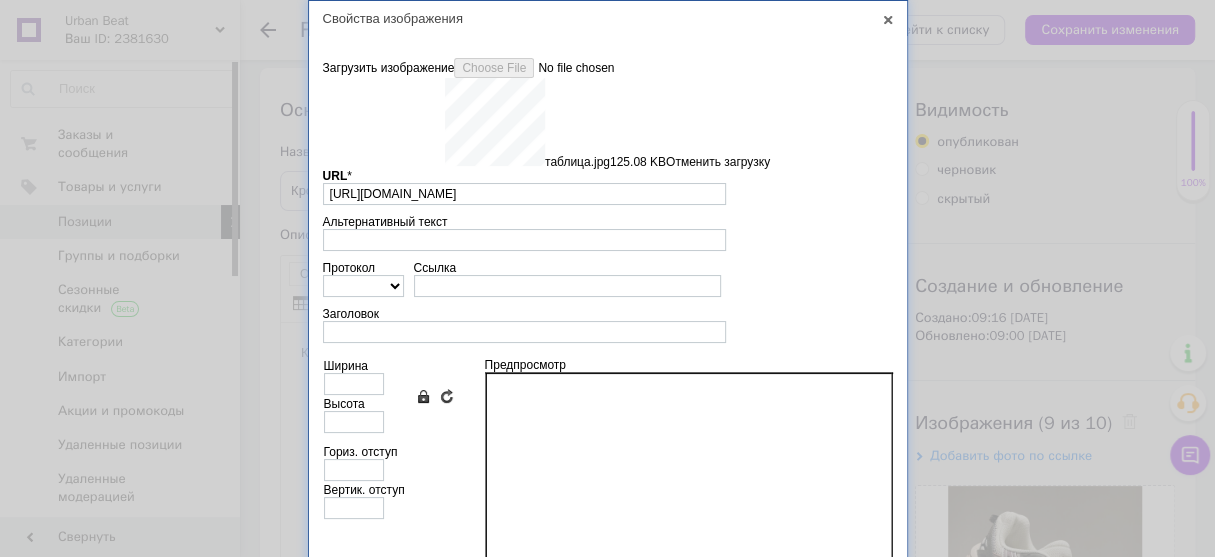 type on "640" 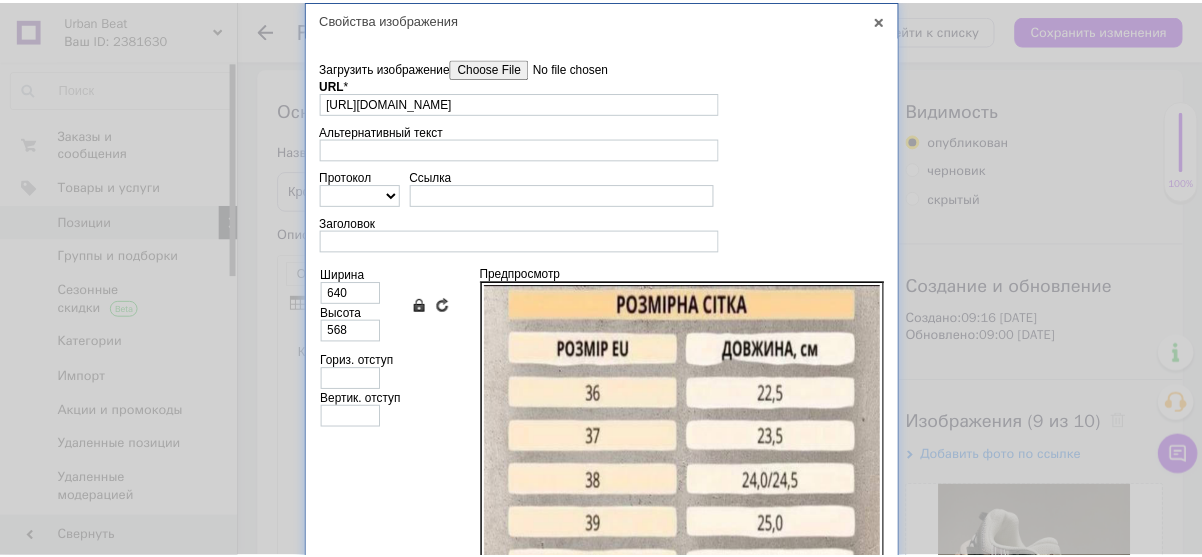 scroll, scrollTop: 143, scrollLeft: 0, axis: vertical 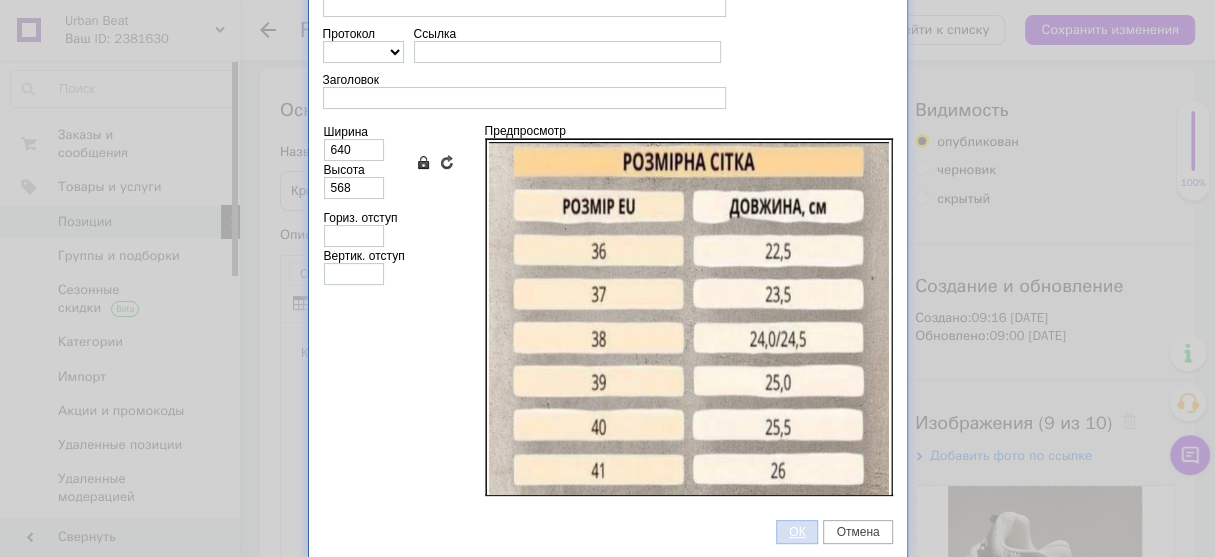 click on "ОК" at bounding box center (797, 532) 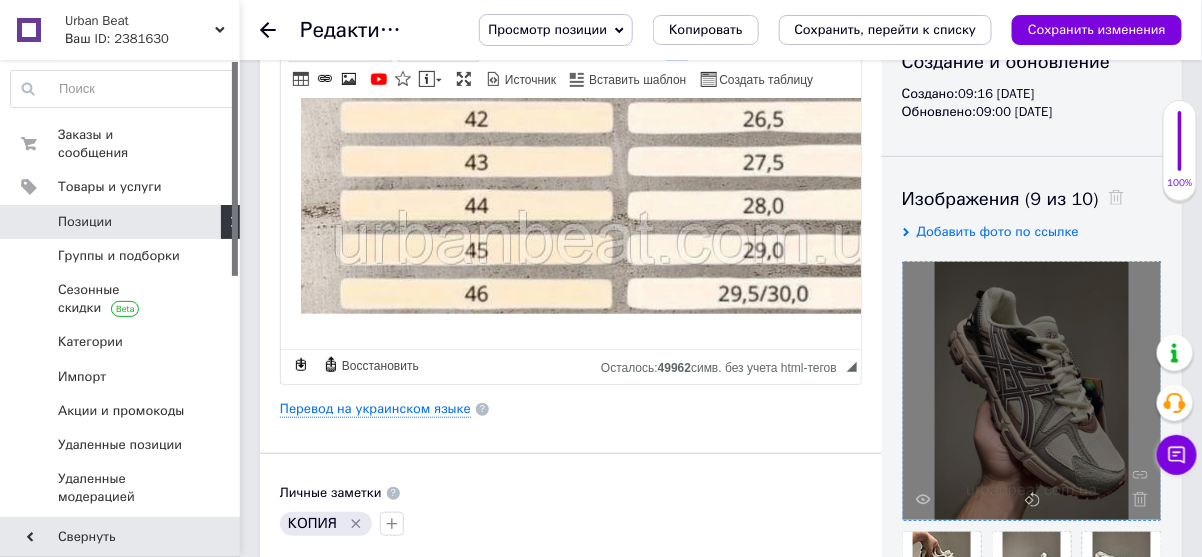 scroll, scrollTop: 332, scrollLeft: 0, axis: vertical 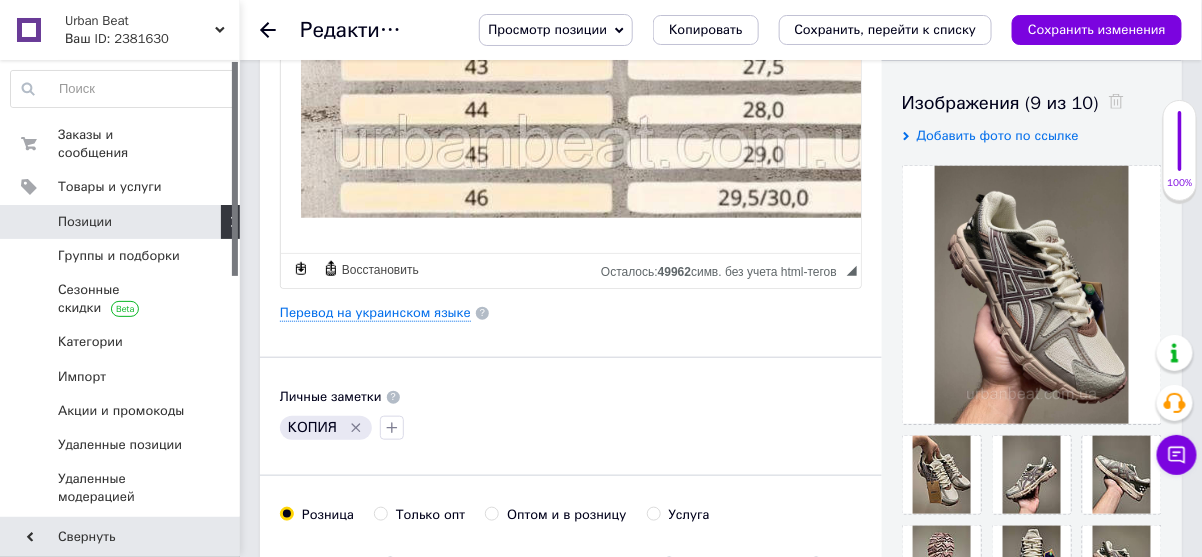 click 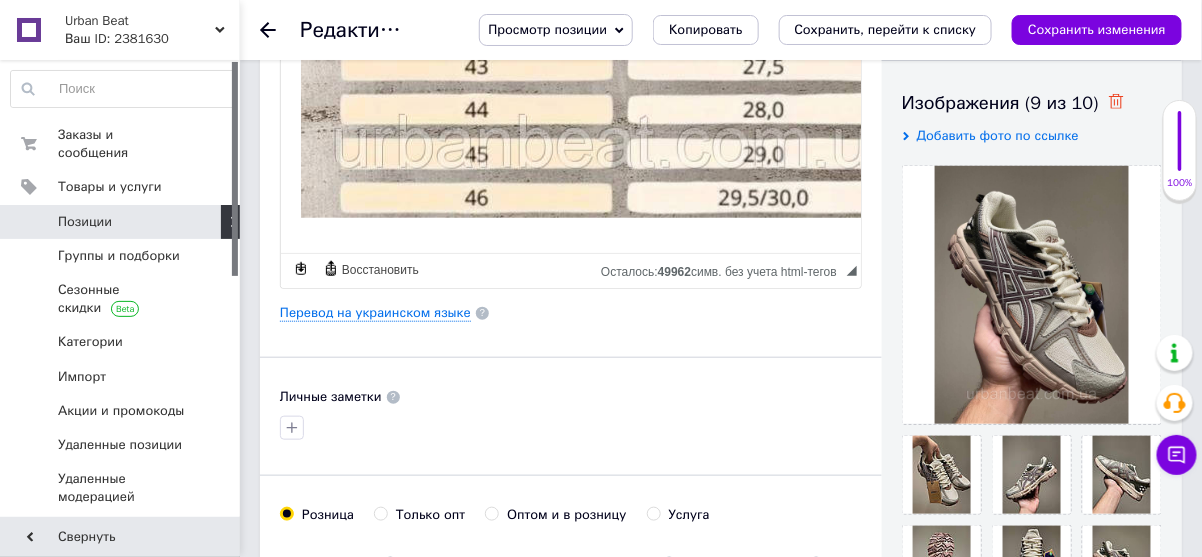 click 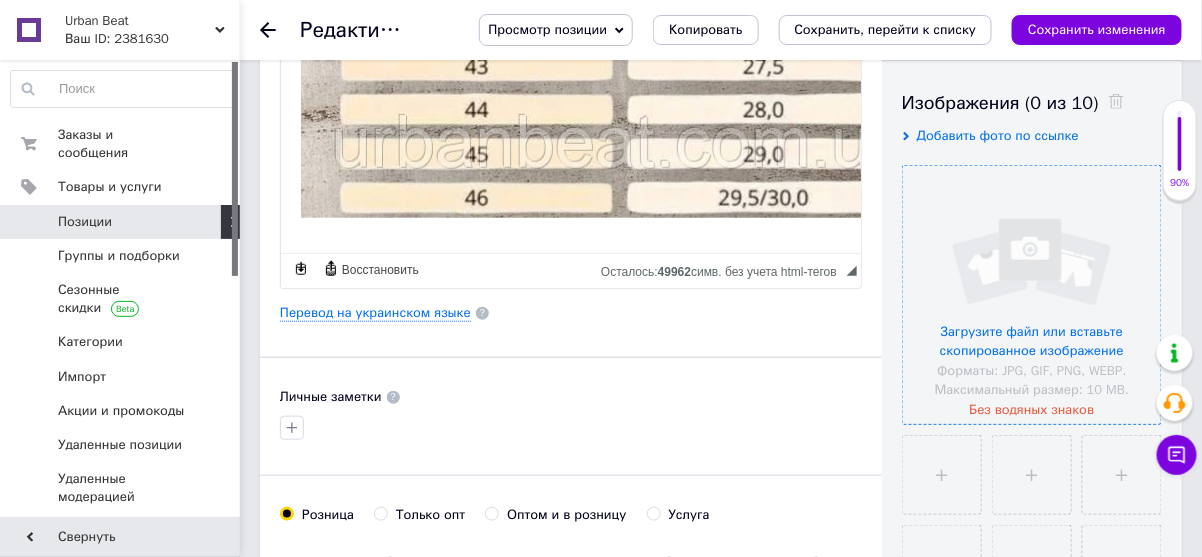 click at bounding box center (1032, 295) 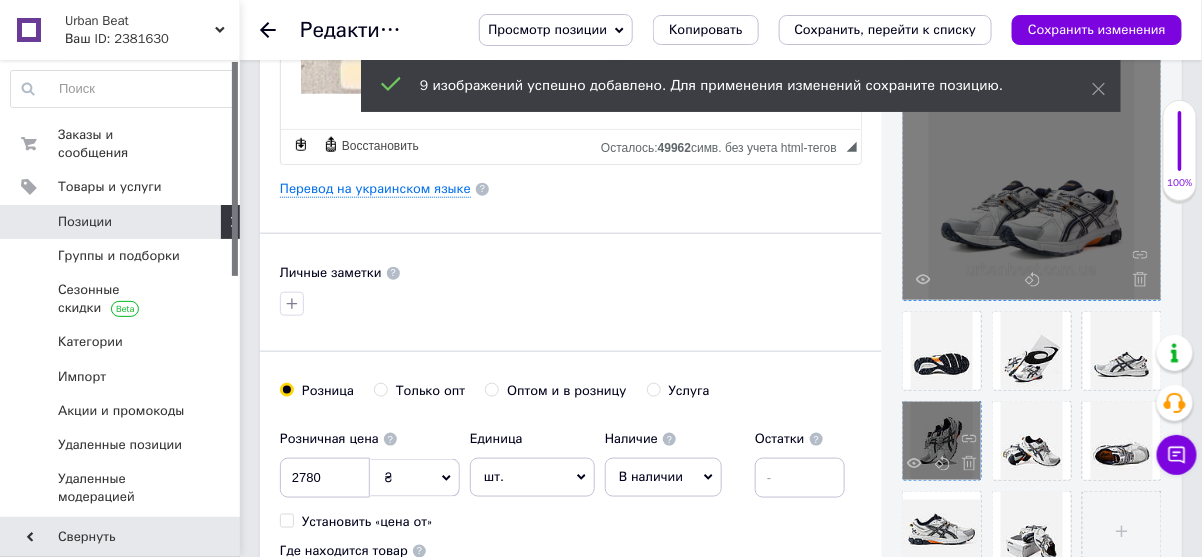 scroll, scrollTop: 492, scrollLeft: 0, axis: vertical 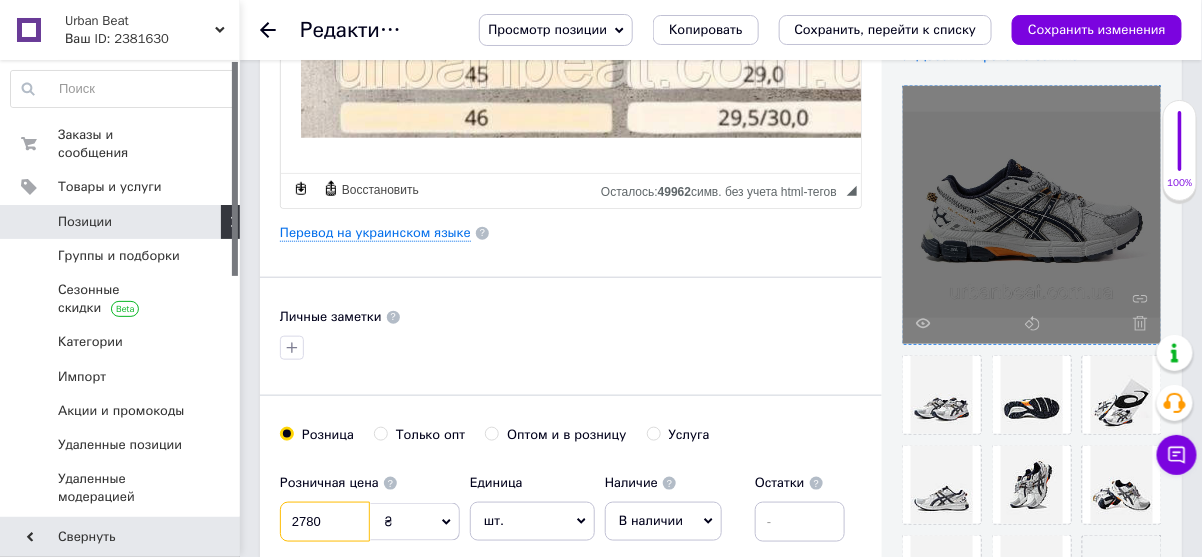 click on "2780" at bounding box center [325, 522] 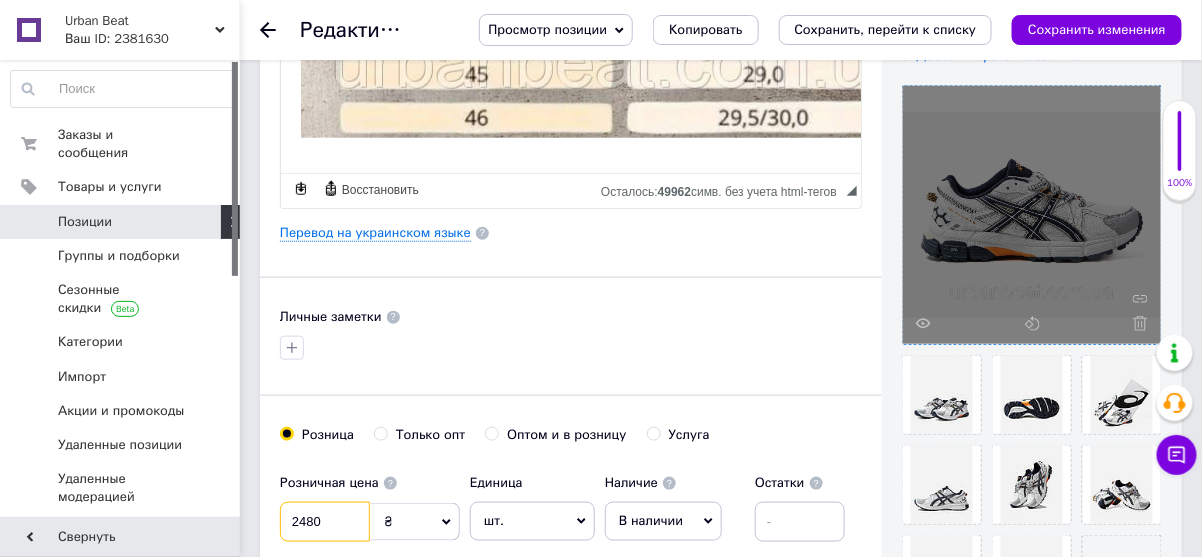 type on "2480" 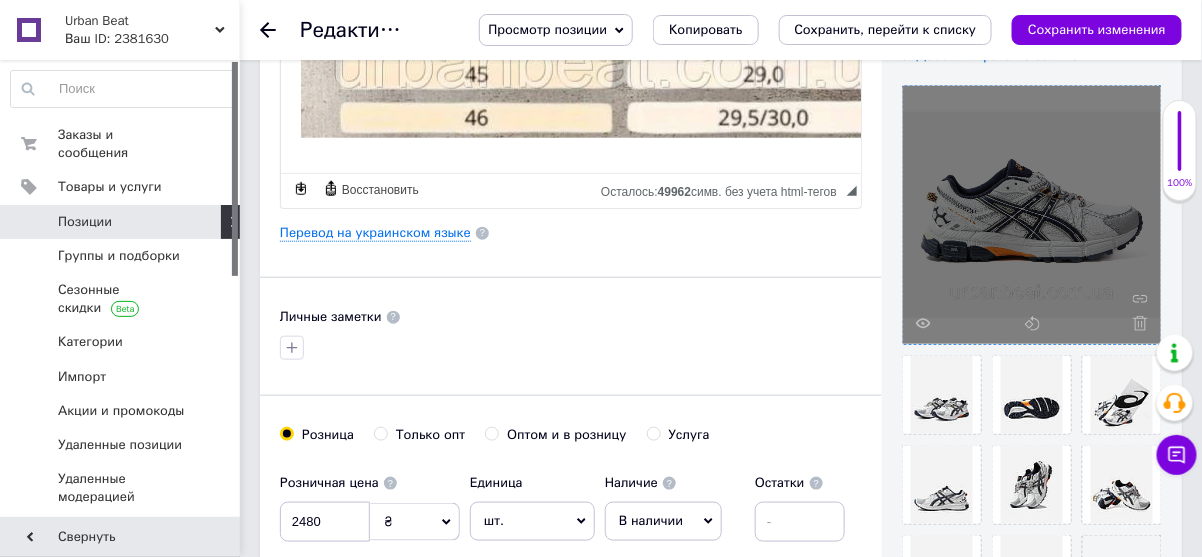click on "В наличии" at bounding box center [651, 520] 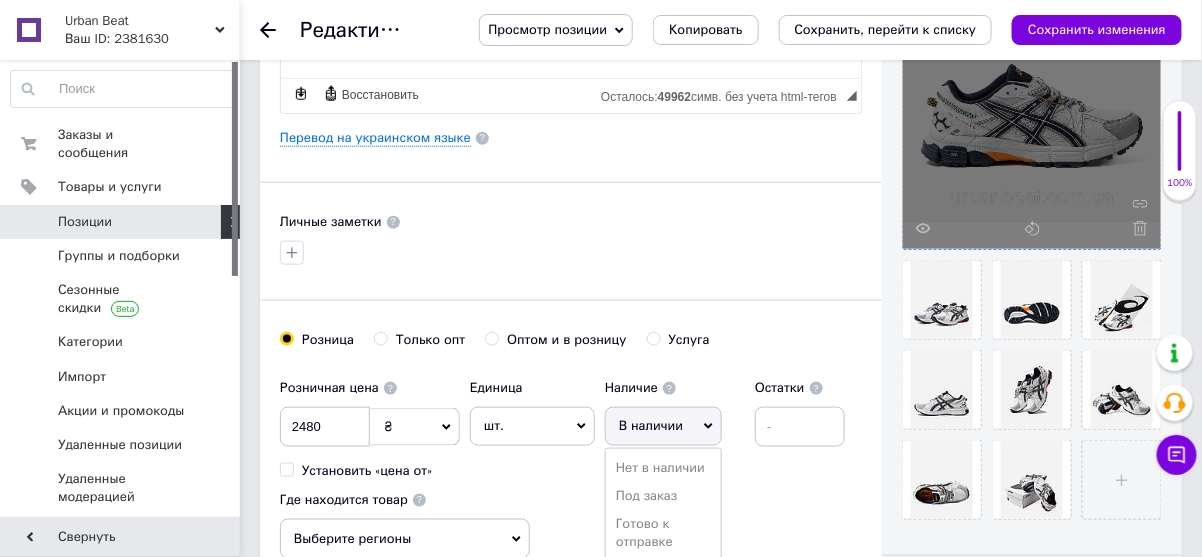 scroll, scrollTop: 572, scrollLeft: 0, axis: vertical 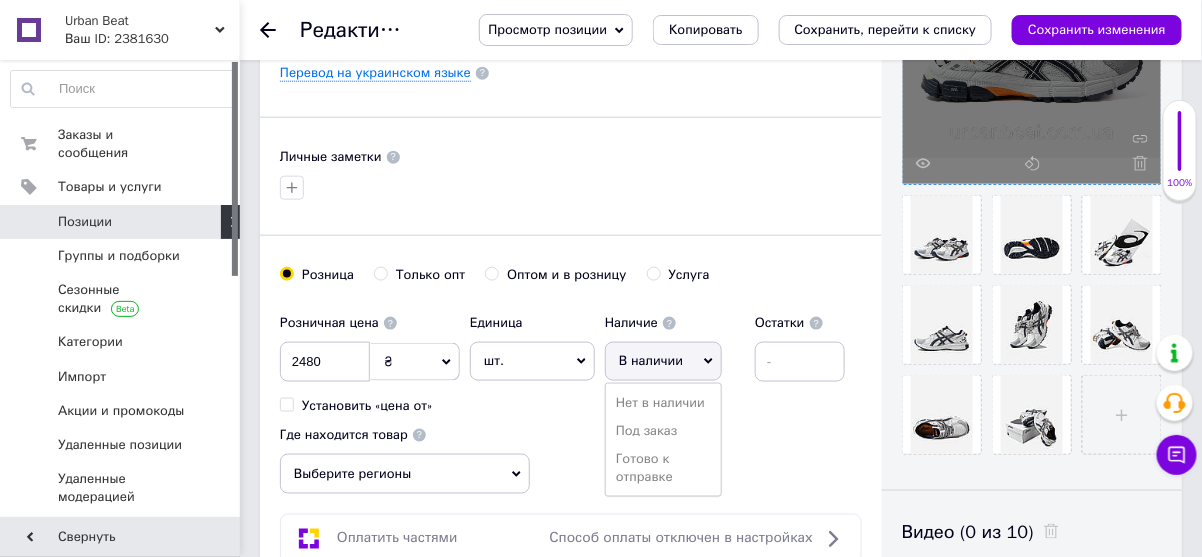 drag, startPoint x: 653, startPoint y: 456, endPoint x: 678, endPoint y: 427, distance: 38.28838 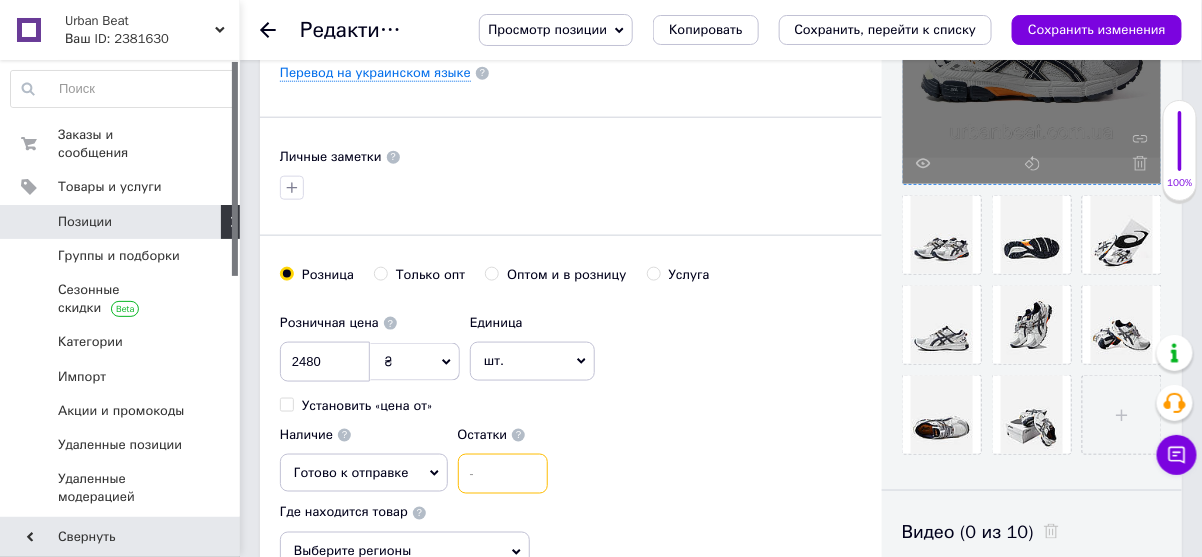 click at bounding box center (503, 474) 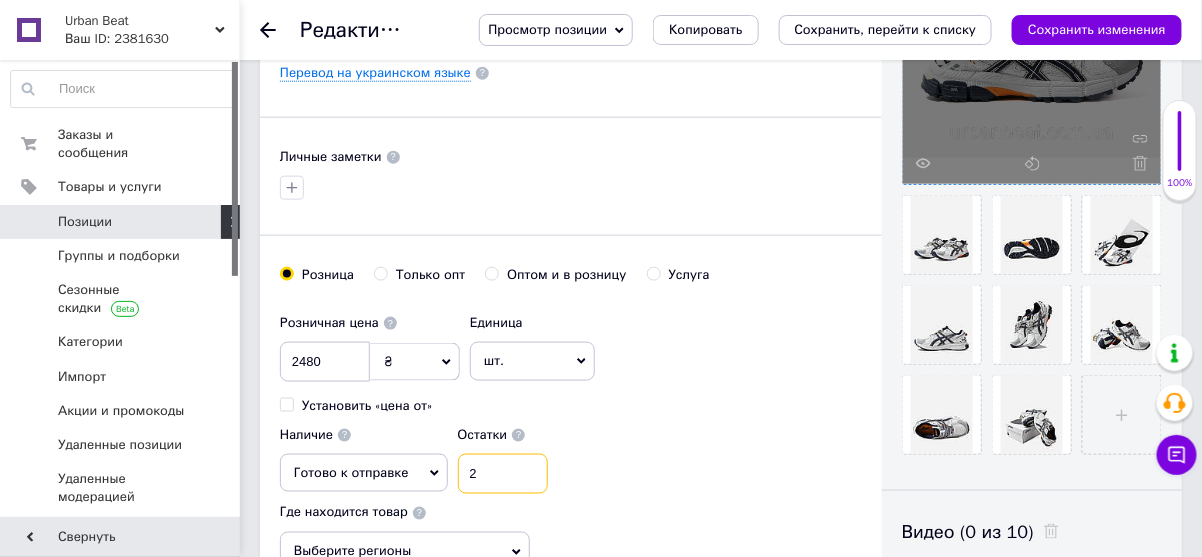 type on "2" 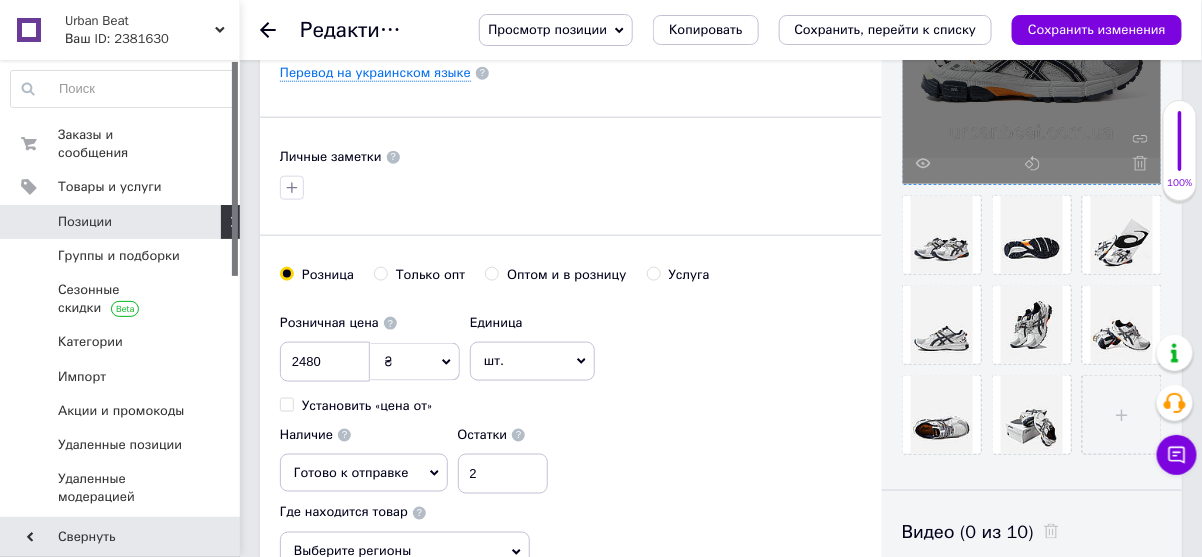click on "Розничная цена 2480 ₴ $ € CHF £ ¥ PLN ₸ MDL HUF KGS CN¥ TRY ₩ lei Установить «цена от» Единица шт. Популярное комплект упаковка кв.м пара м кг пог.м услуга т а автоцистерна ампула б баллон банка блистер бобина бочка бут бухта в ватт ведро выезд г г га гигакалория год гр/кв.м д дал два месяца день доза е еврокуб ед. к кВт канистра карат кв.дм кв.м кв.см кв.фут квартал кг кг/кв.м км колесо комплект коробка куб.дм куб.м л л лист м м мВт месяц мешок минута мл мм моток н набор неделя номер о объект п паллетоместо пара партия пач пог.м полгода посевная единица птицеместо р рейс рулон с 1" at bounding box center (571, 399) 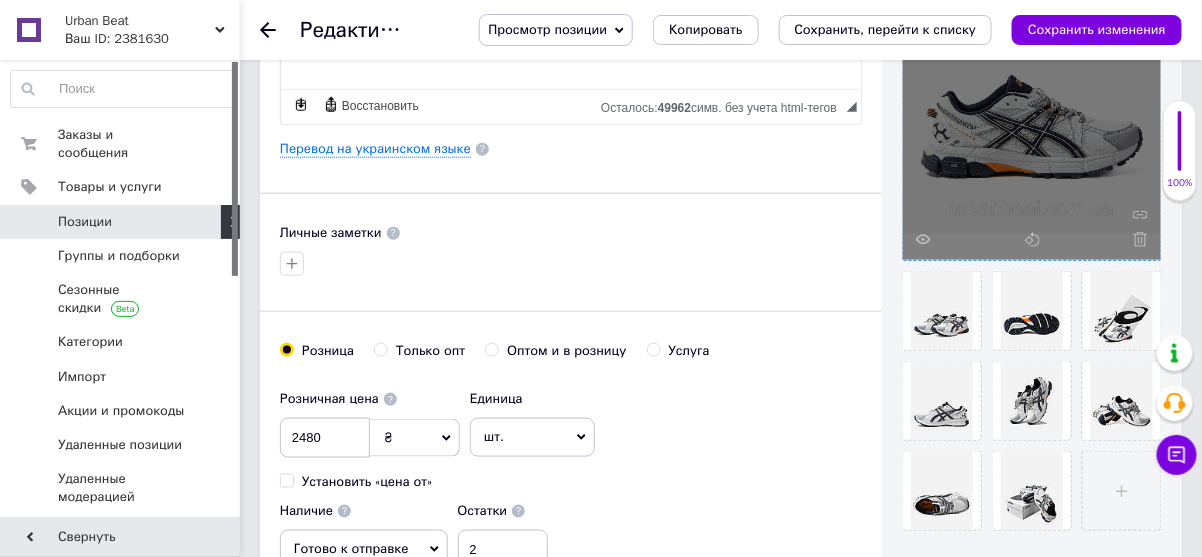 scroll, scrollTop: 732, scrollLeft: 0, axis: vertical 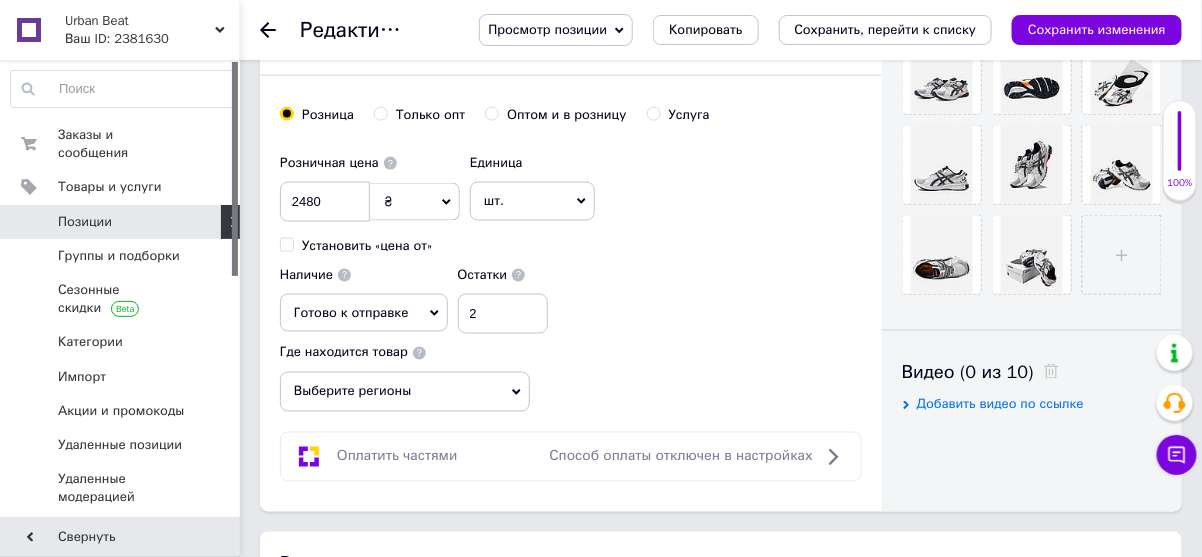 click on "Выберите регионы" at bounding box center (405, 392) 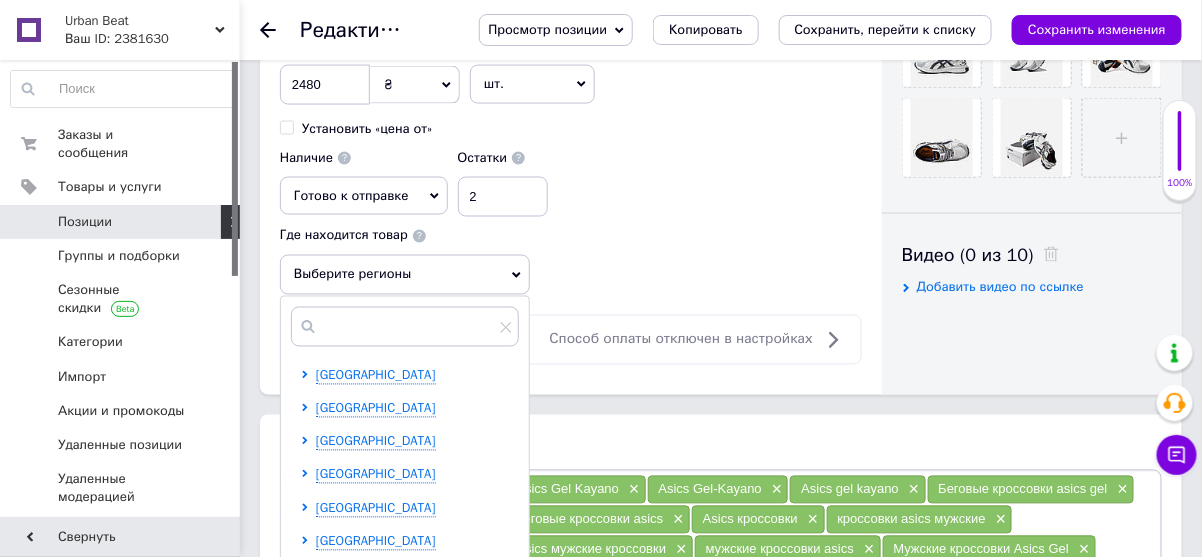 scroll, scrollTop: 972, scrollLeft: 0, axis: vertical 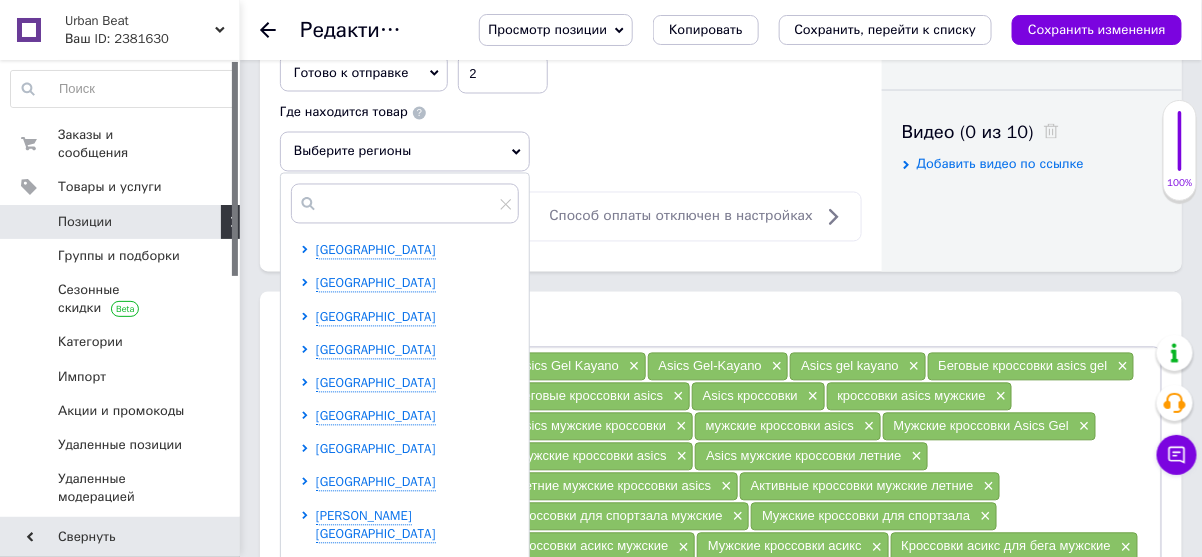 click on "Харьковская область" at bounding box center [376, 449] 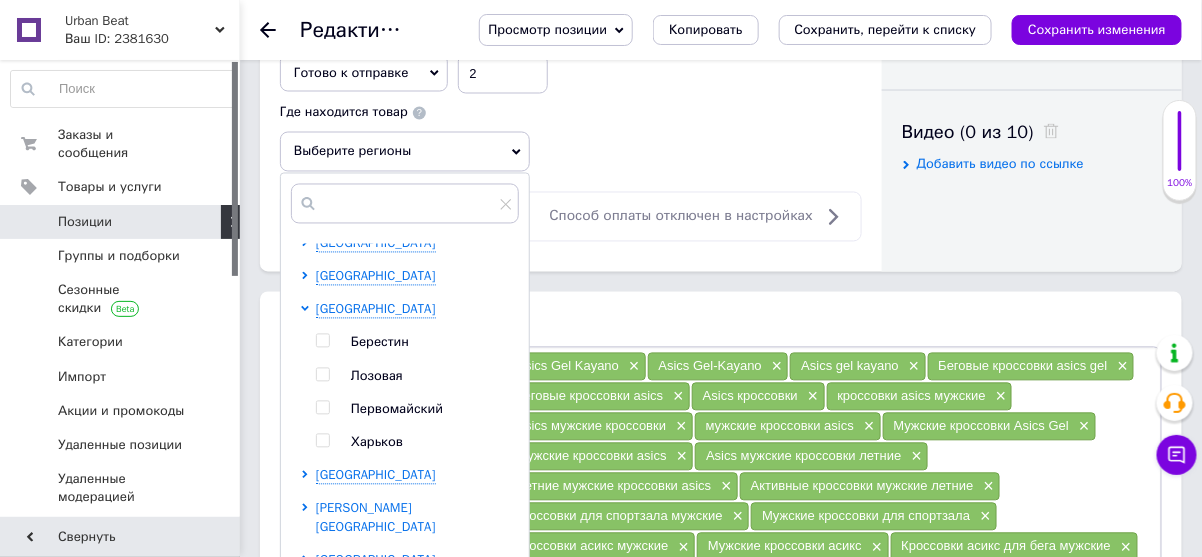 scroll, scrollTop: 544, scrollLeft: 0, axis: vertical 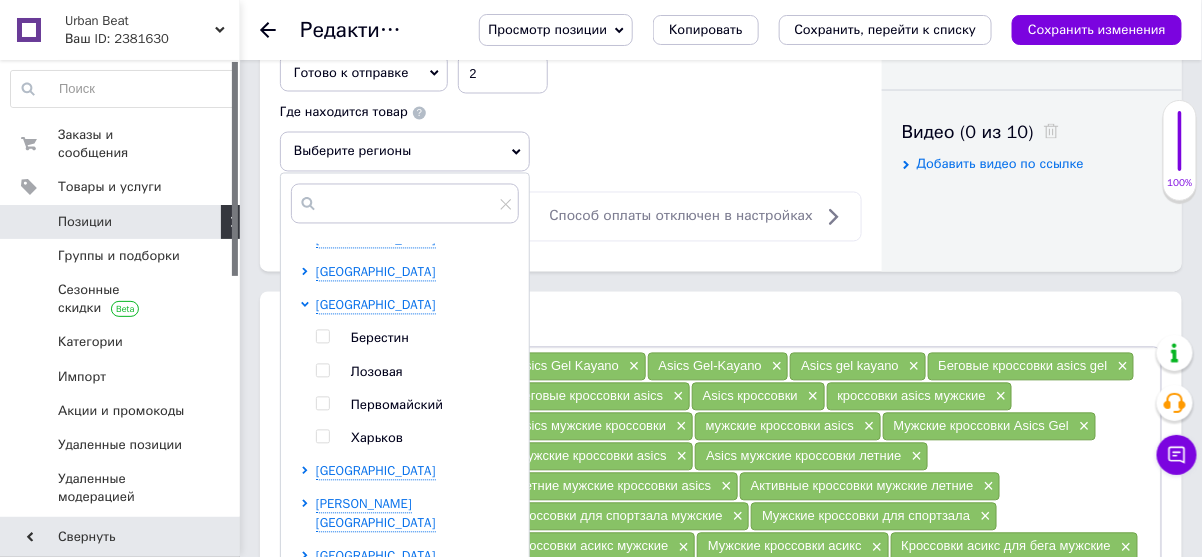click at bounding box center [322, 437] 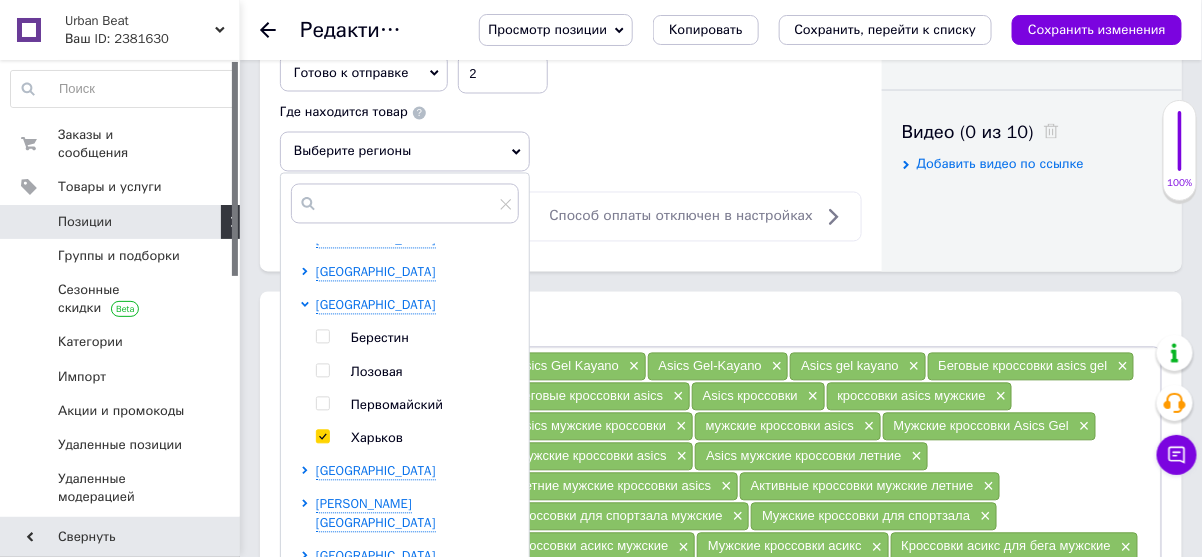 checkbox on "true" 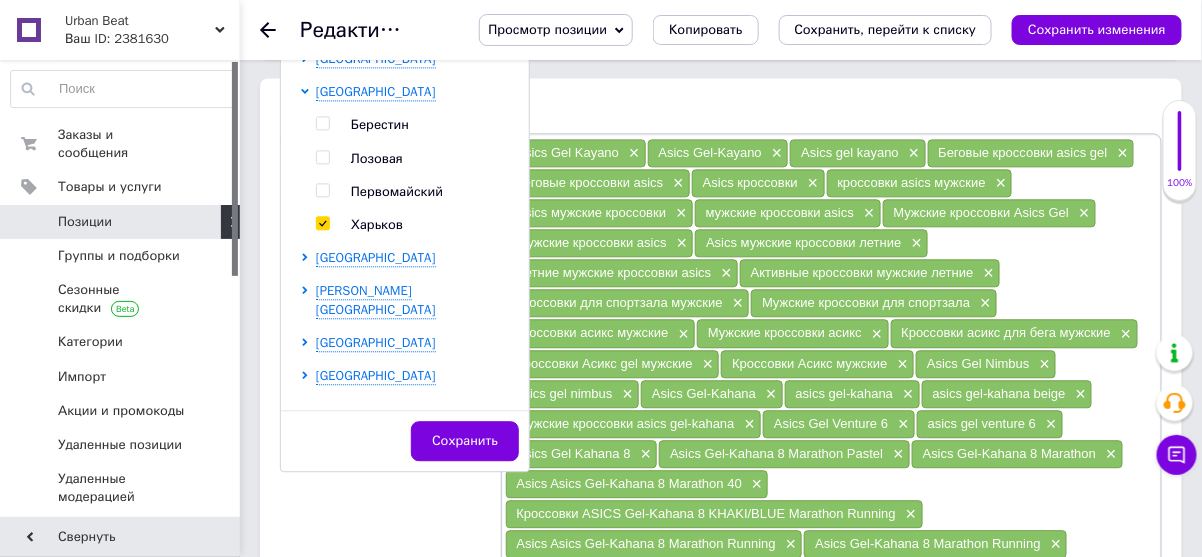 scroll, scrollTop: 1212, scrollLeft: 0, axis: vertical 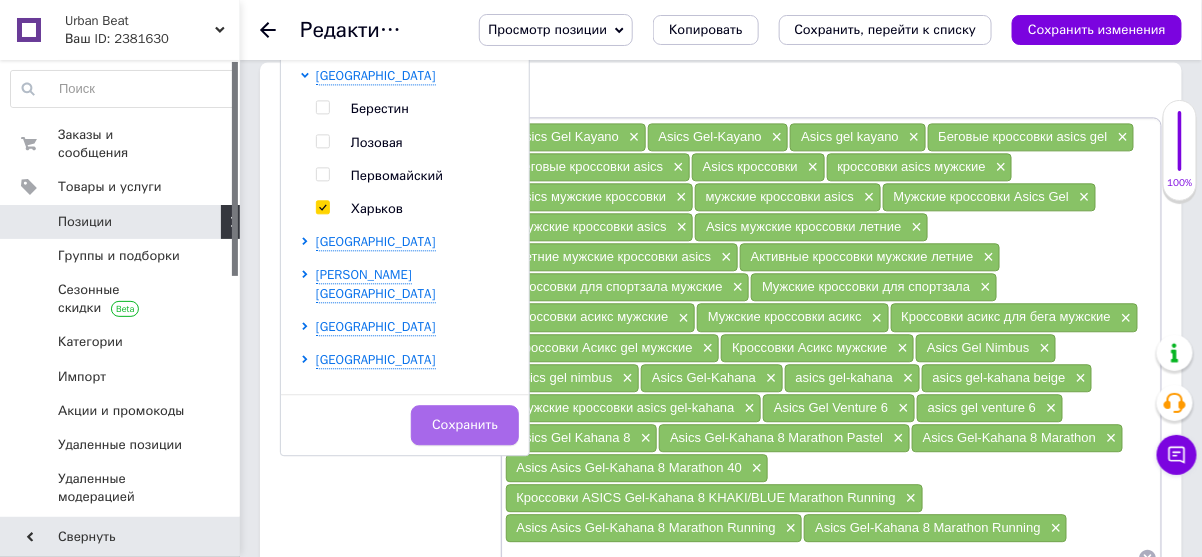 click on "Сохранить" at bounding box center (465, 425) 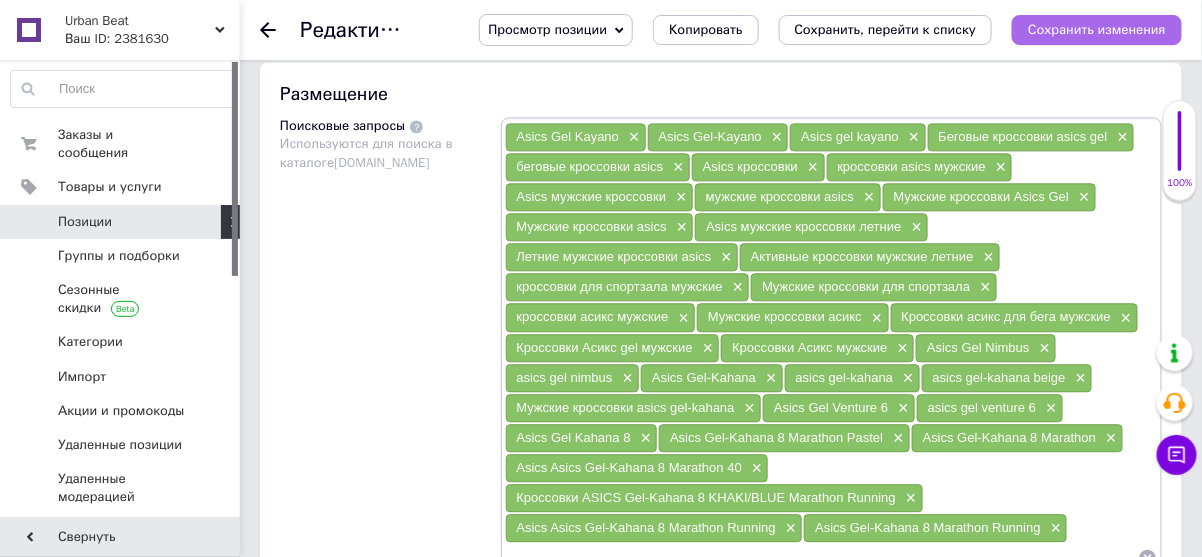click on "Сохранить изменения" at bounding box center [1097, 29] 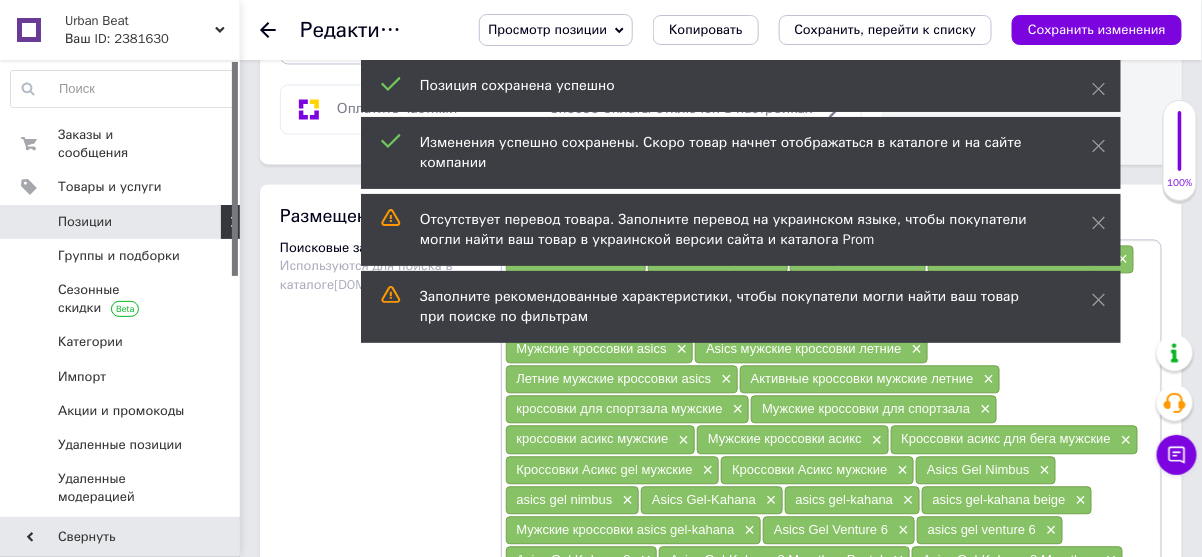 scroll, scrollTop: 1132, scrollLeft: 0, axis: vertical 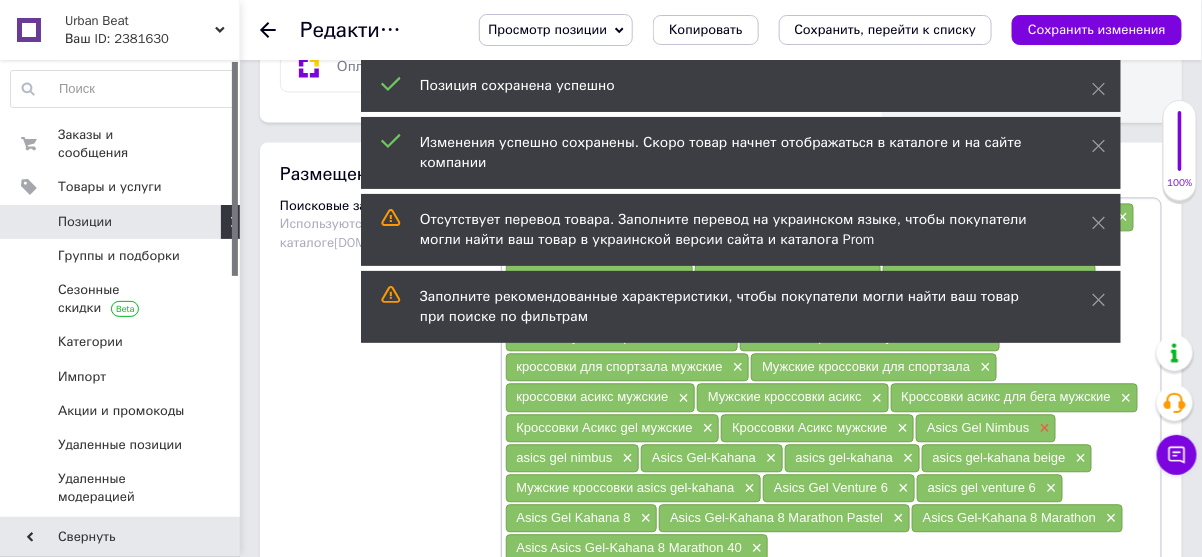 click on "×" at bounding box center (1043, 428) 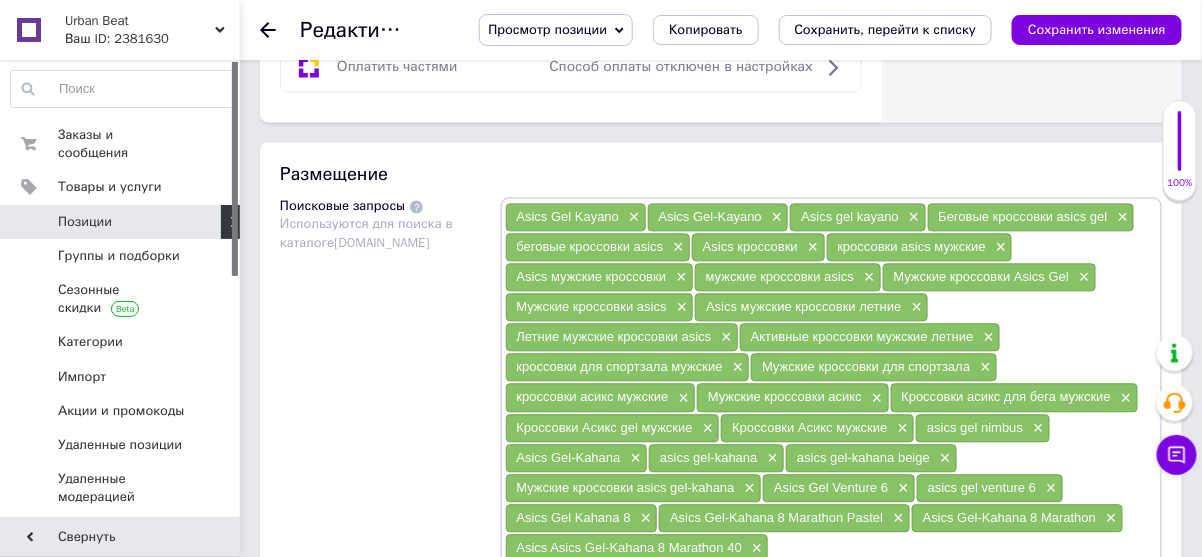 scroll, scrollTop: 1452, scrollLeft: 0, axis: vertical 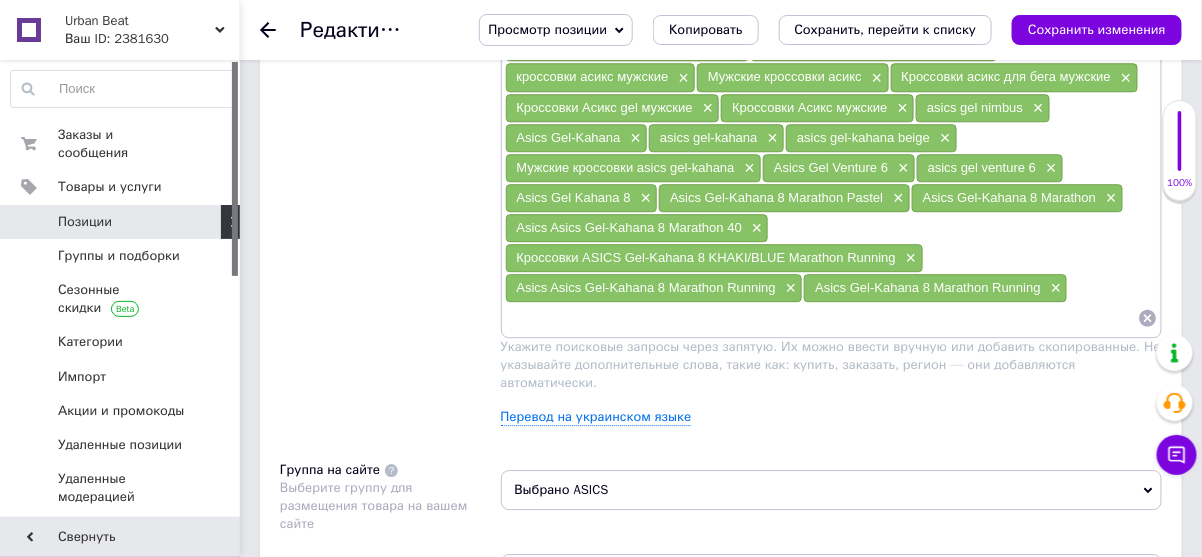 click at bounding box center [822, 318] 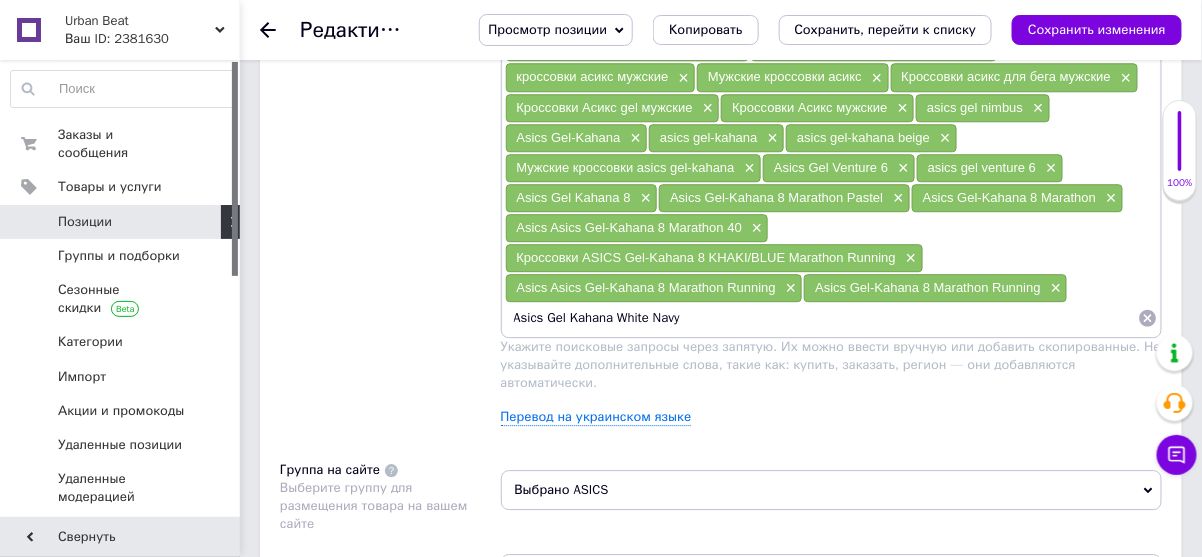 type 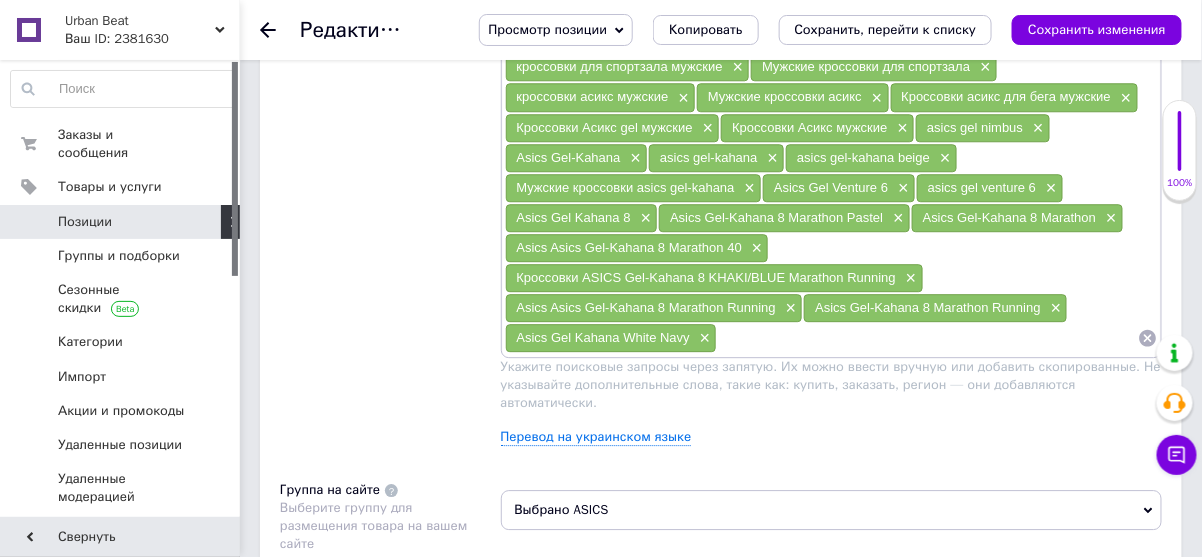 scroll, scrollTop: 1372, scrollLeft: 0, axis: vertical 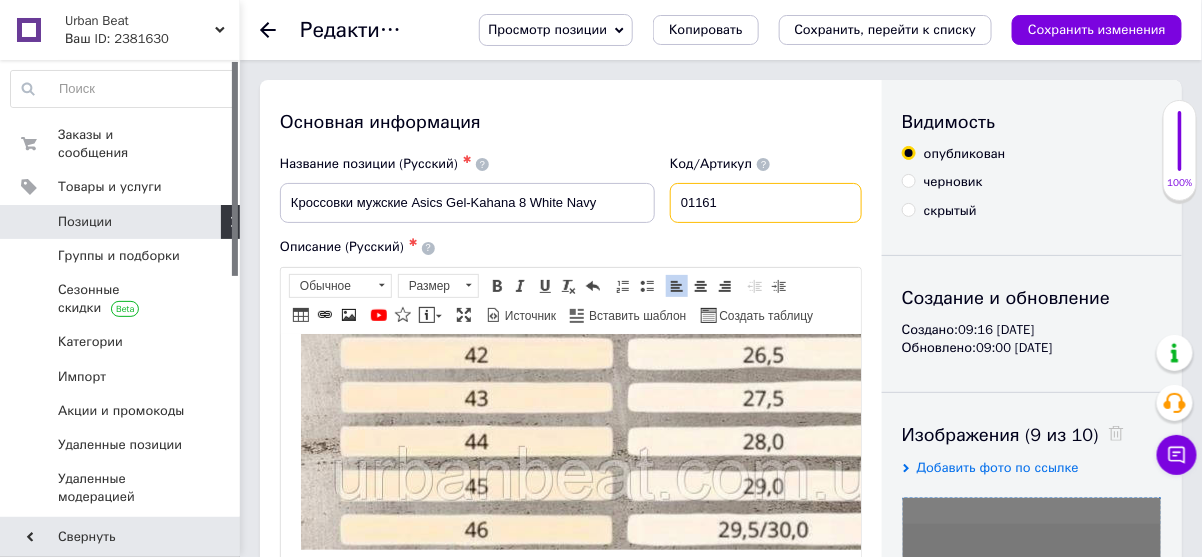 drag, startPoint x: 739, startPoint y: 192, endPoint x: 685, endPoint y: 214, distance: 58.30952 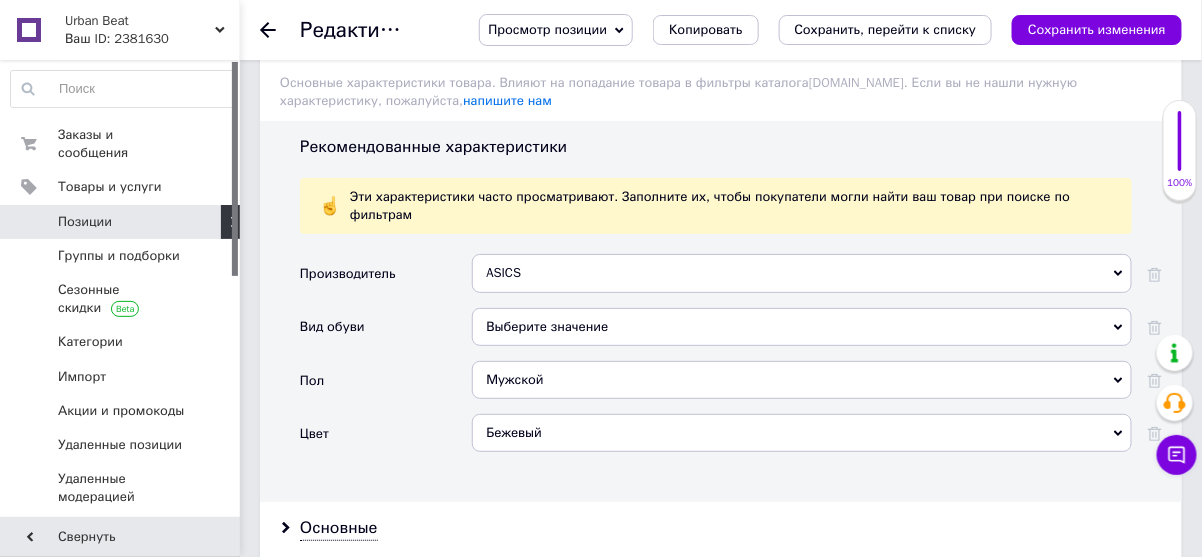 scroll, scrollTop: 2160, scrollLeft: 0, axis: vertical 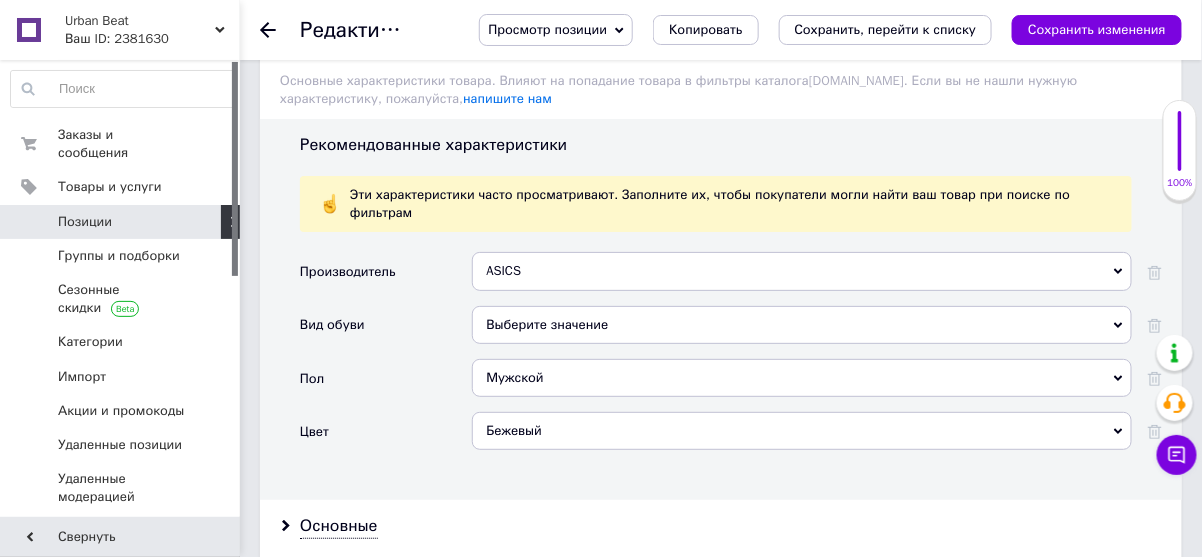type on "AS-296" 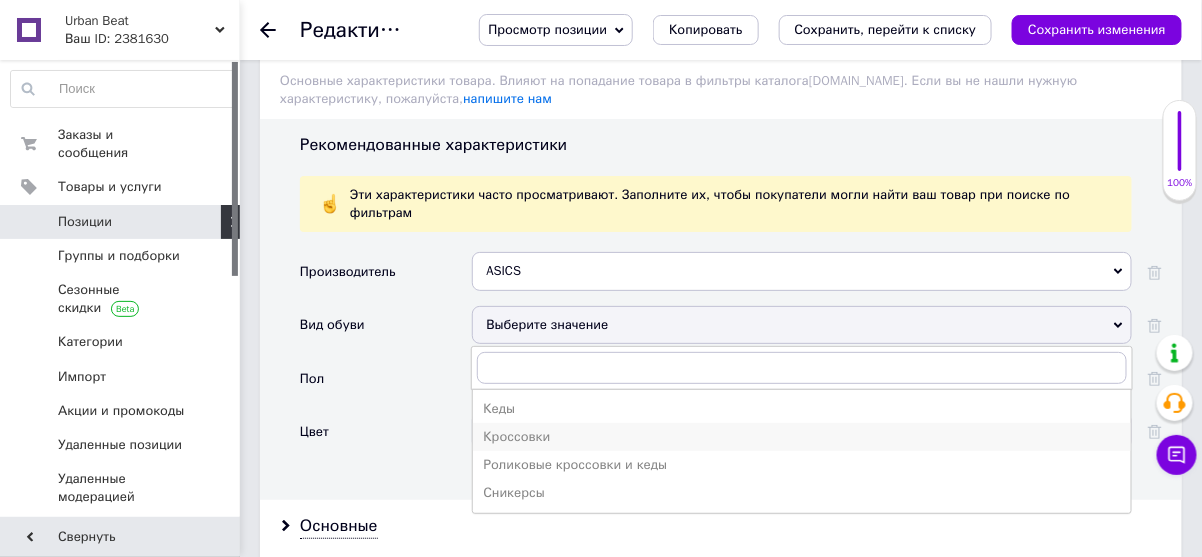 click on "Кроссовки" at bounding box center (802, 437) 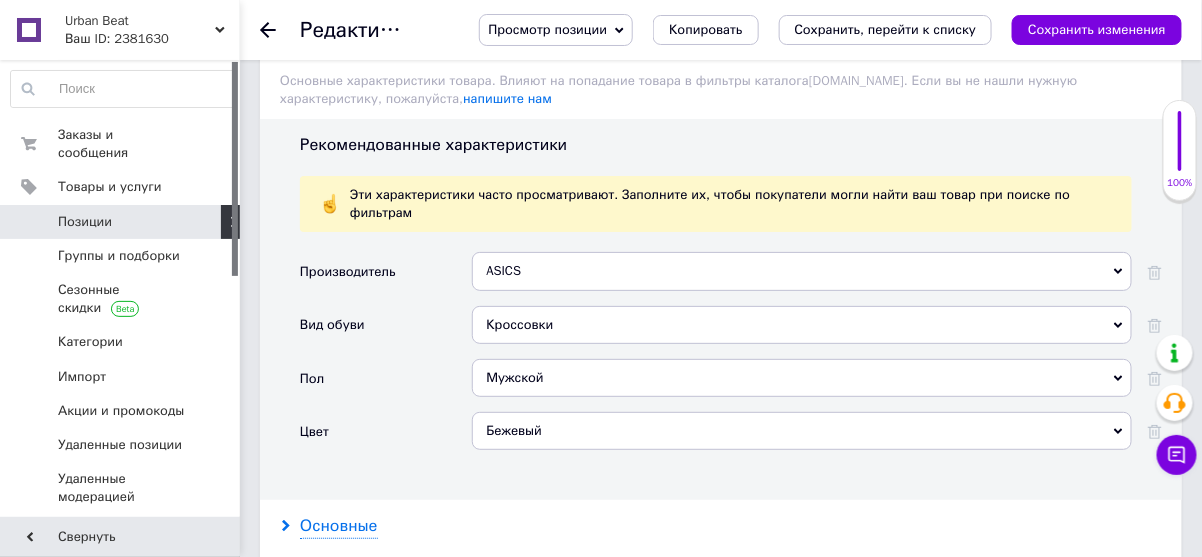 click on "Основные" at bounding box center (339, 526) 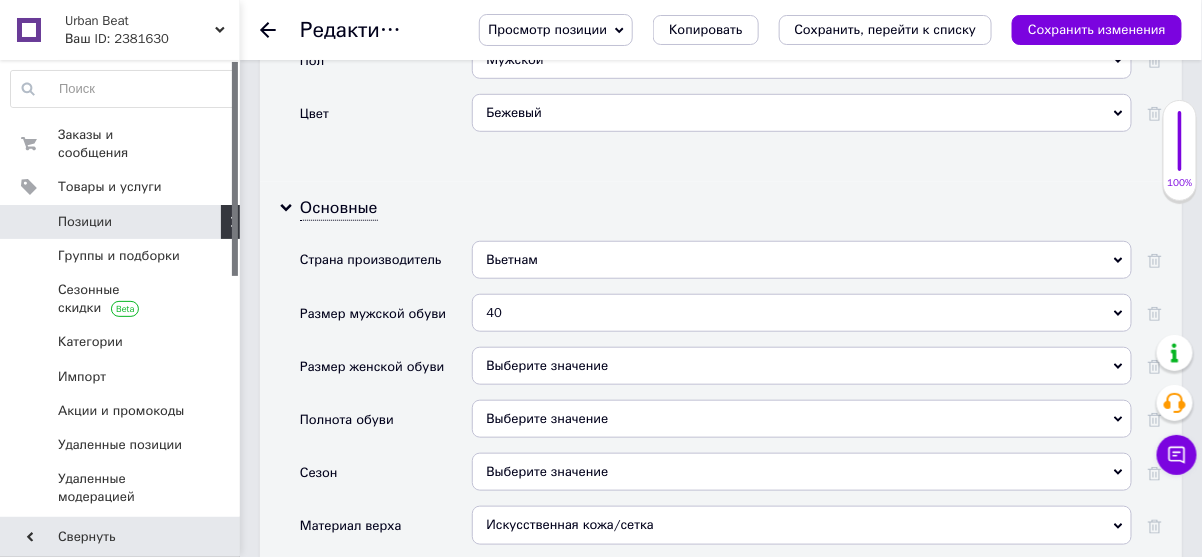 scroll, scrollTop: 2560, scrollLeft: 0, axis: vertical 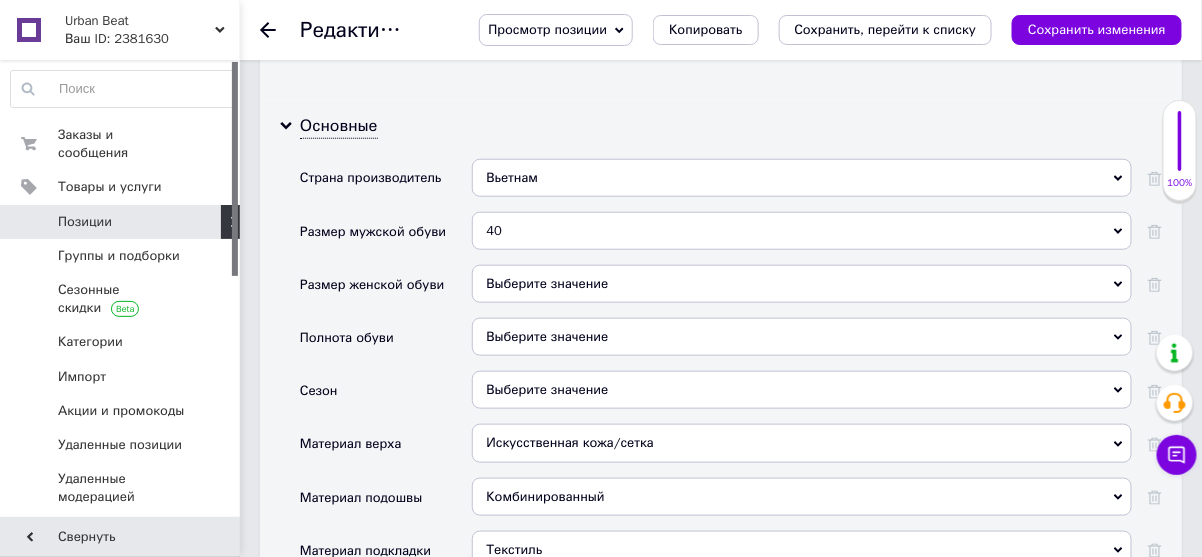 click on "40" at bounding box center [802, 231] 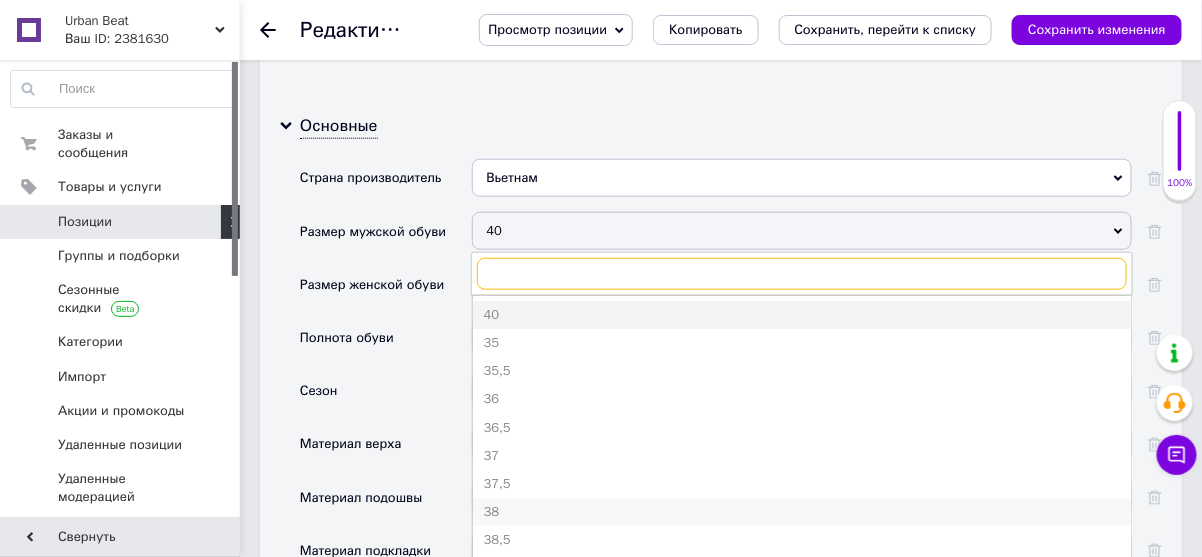 scroll, scrollTop: 160, scrollLeft: 0, axis: vertical 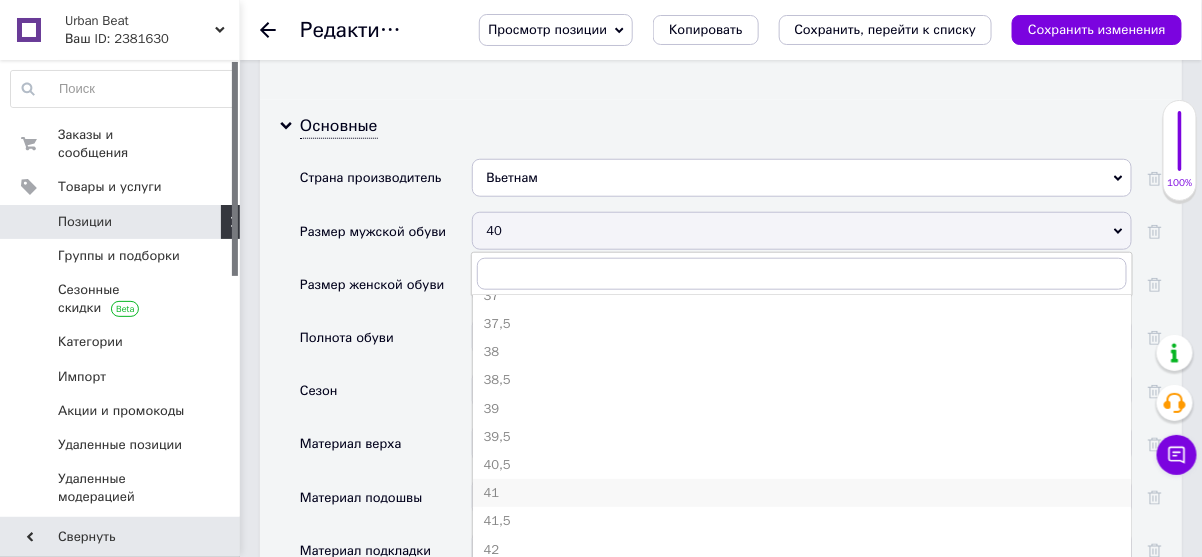 click on "41" at bounding box center (802, 493) 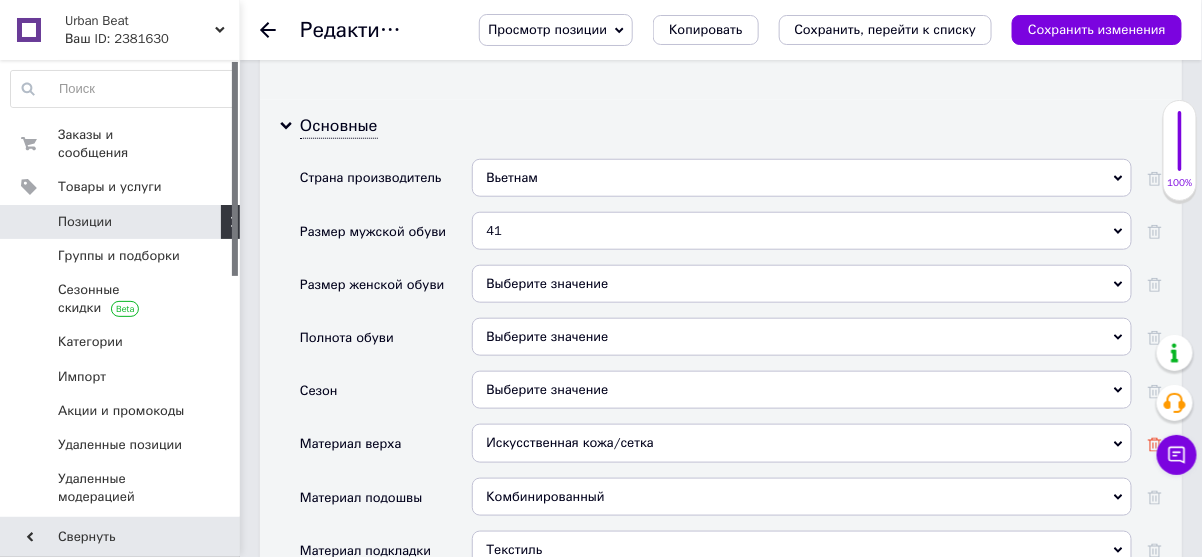 click 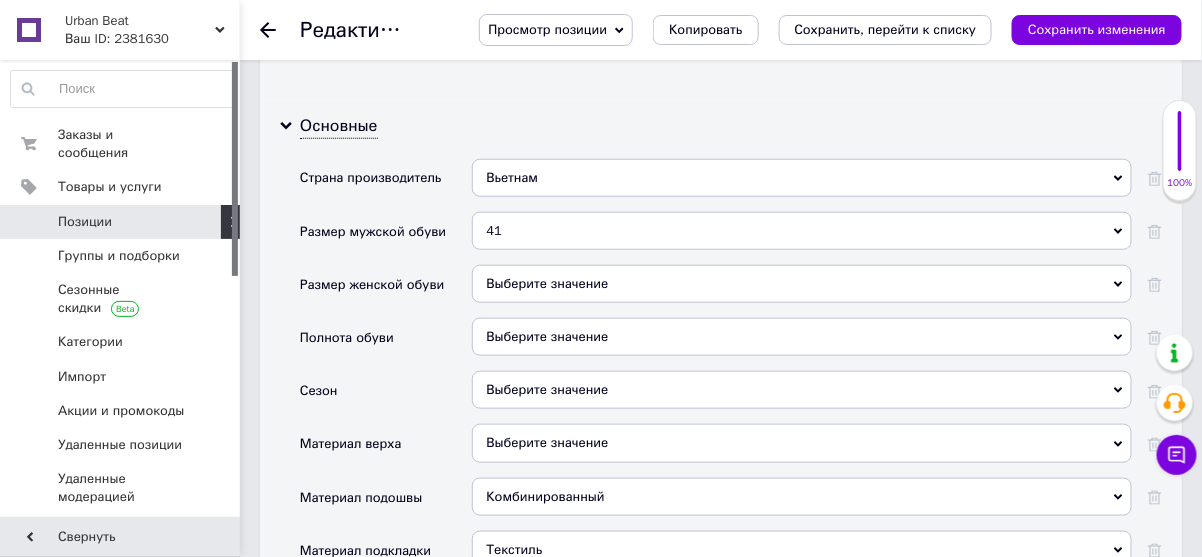 click on "Выберите значение" at bounding box center [802, 390] 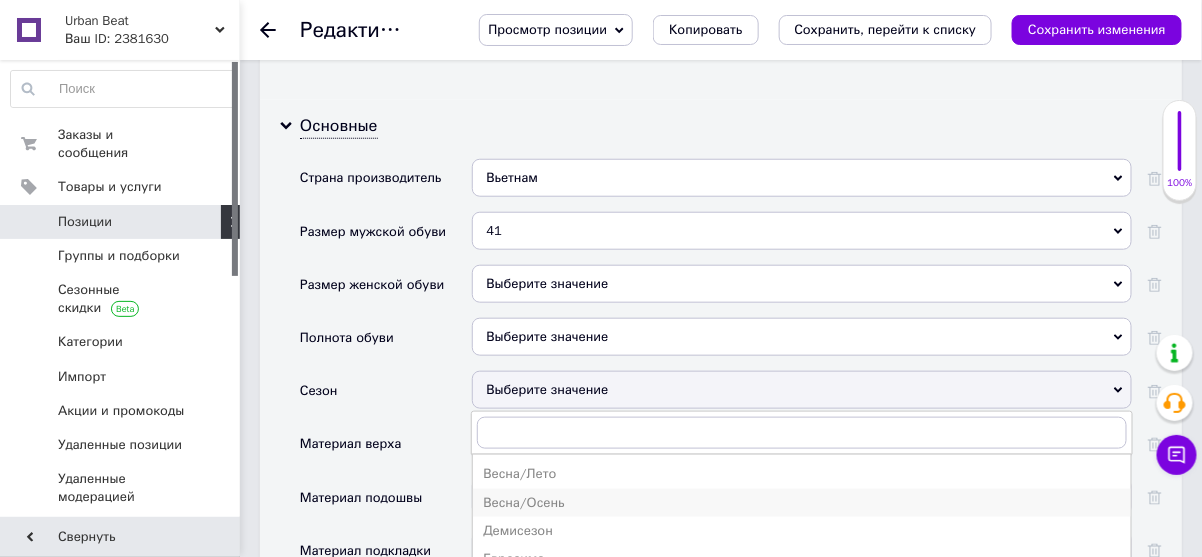 click on "Весна/Осень" at bounding box center (802, 503) 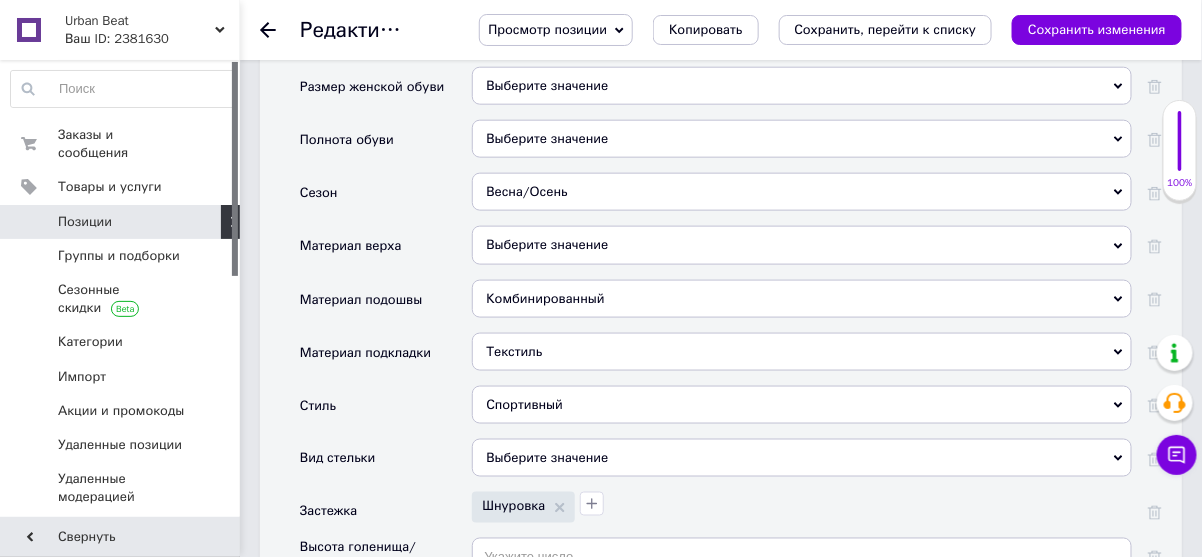 scroll, scrollTop: 2720, scrollLeft: 0, axis: vertical 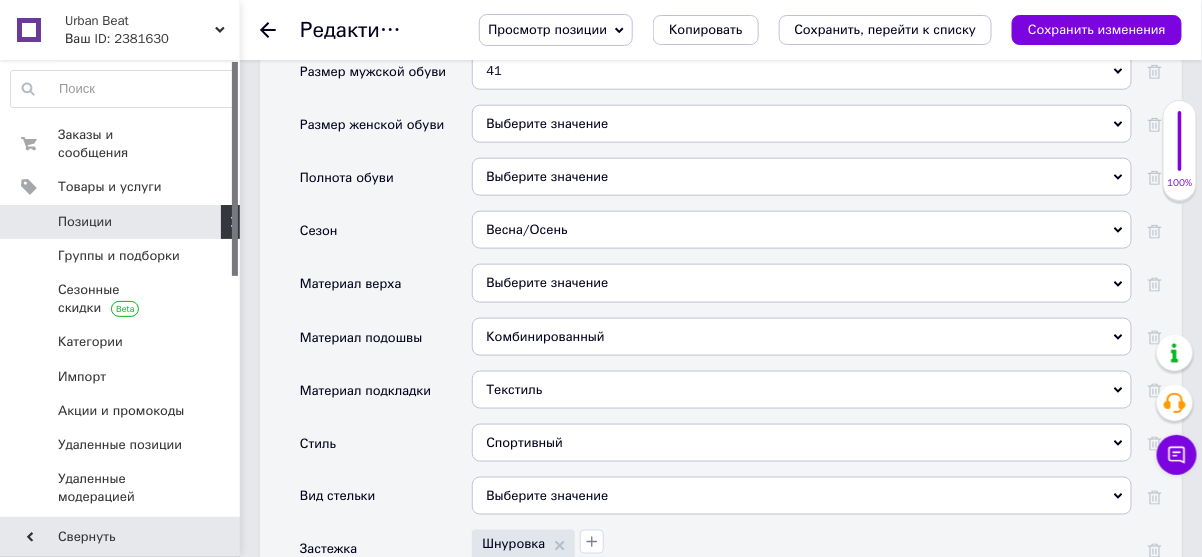 click on "Весна/Осень" at bounding box center (802, 230) 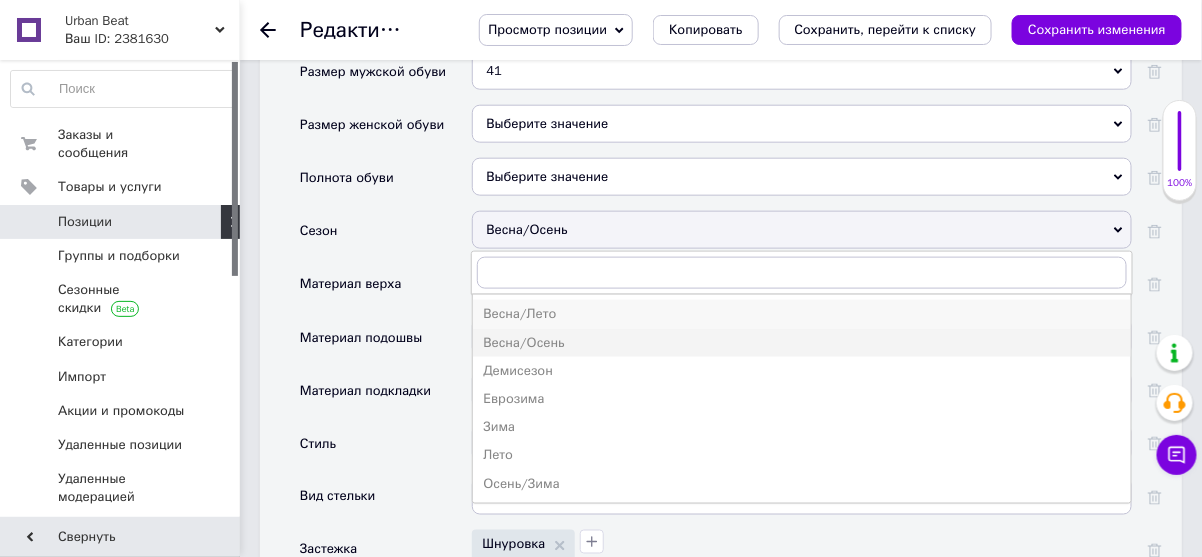 click on "Весна/Лето" at bounding box center (802, 314) 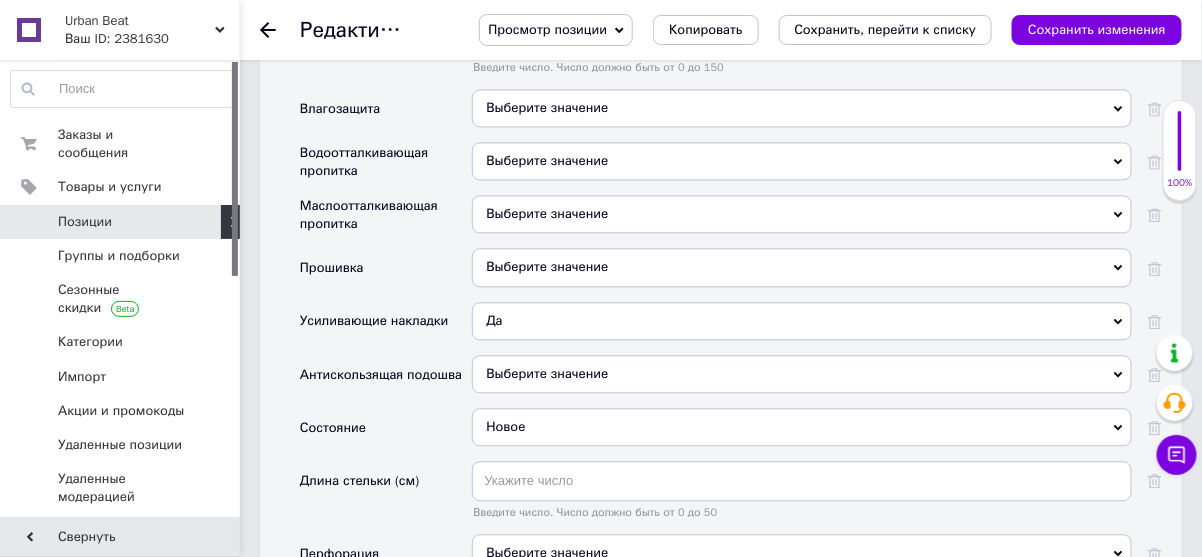scroll, scrollTop: 3520, scrollLeft: 0, axis: vertical 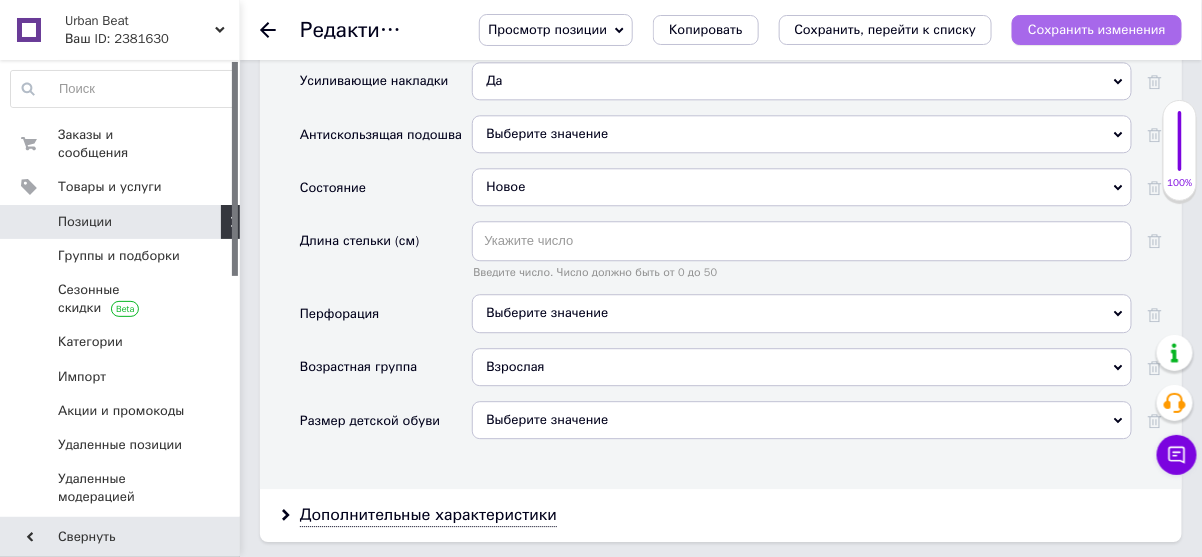 click on "Сохранить изменения" at bounding box center (1097, 30) 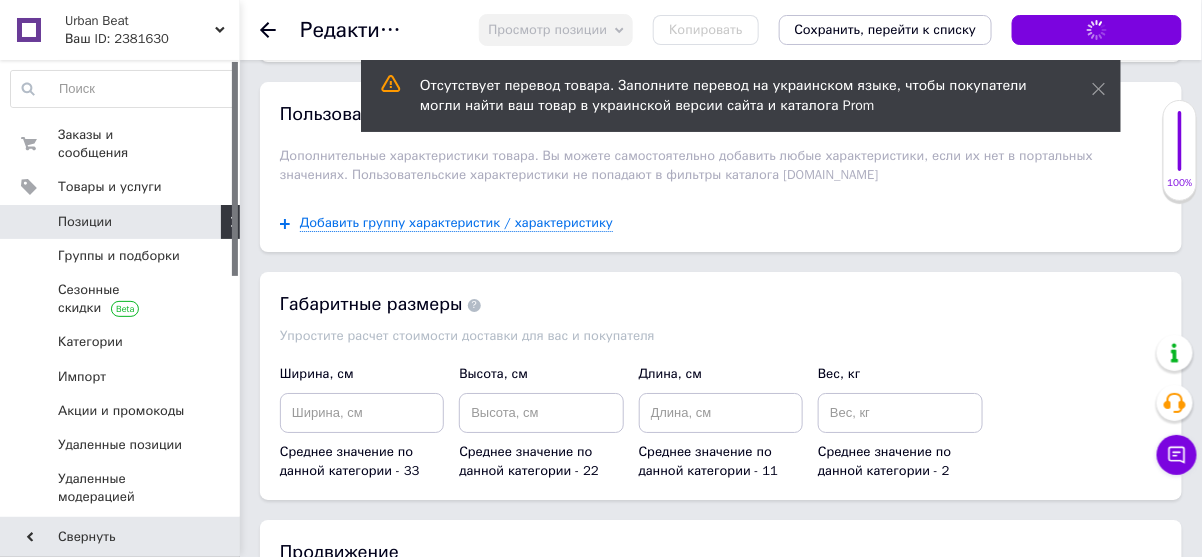 scroll, scrollTop: 4315, scrollLeft: 0, axis: vertical 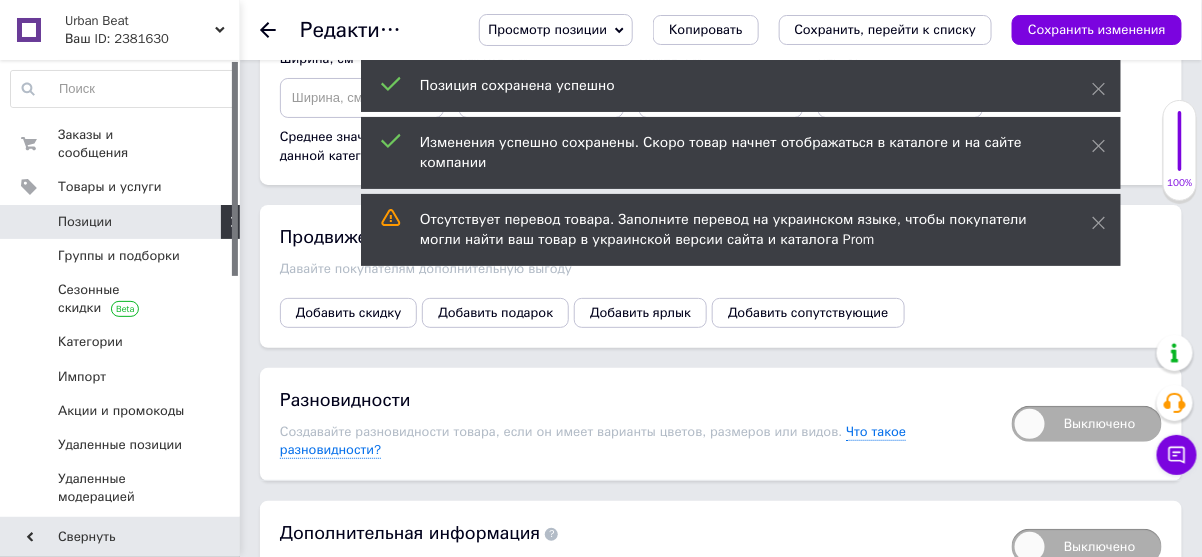 drag, startPoint x: 1039, startPoint y: 315, endPoint x: 970, endPoint y: 348, distance: 76.48529 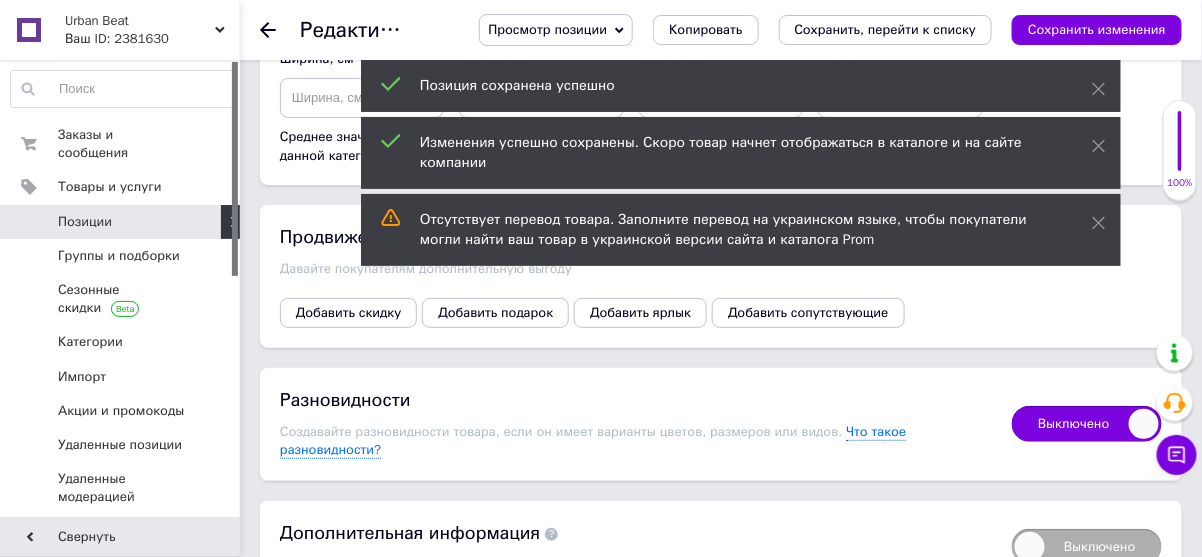 checkbox on "true" 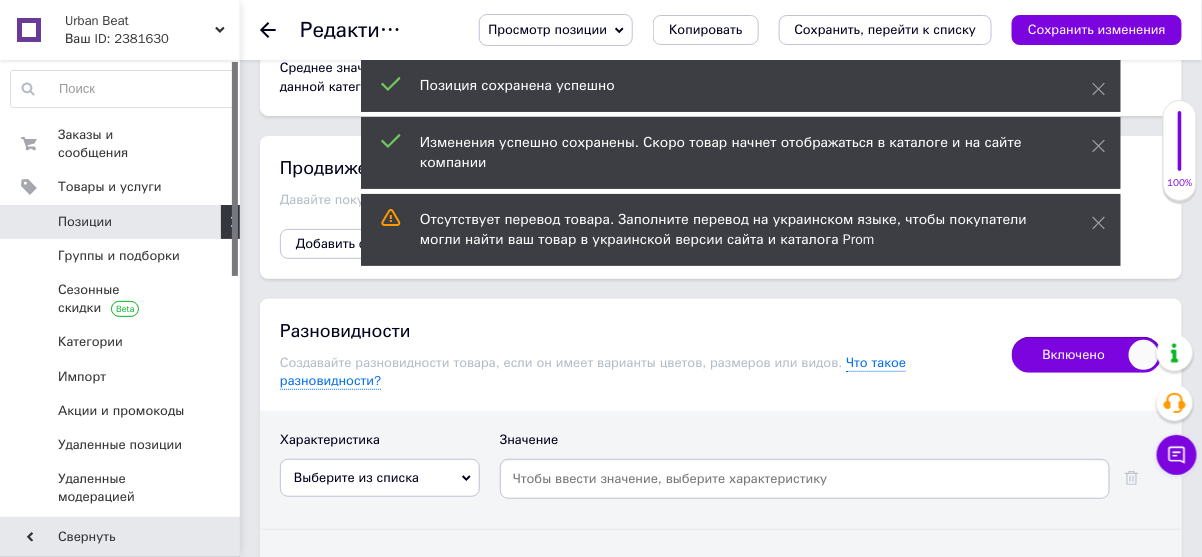 scroll, scrollTop: 4475, scrollLeft: 0, axis: vertical 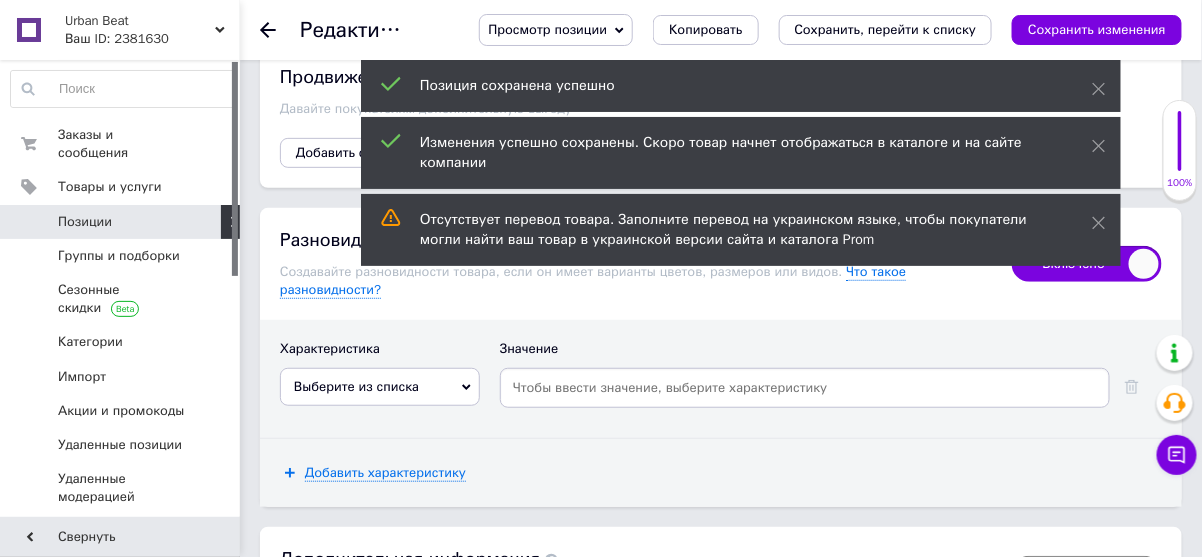 click on "Выберите из списка" at bounding box center (356, 386) 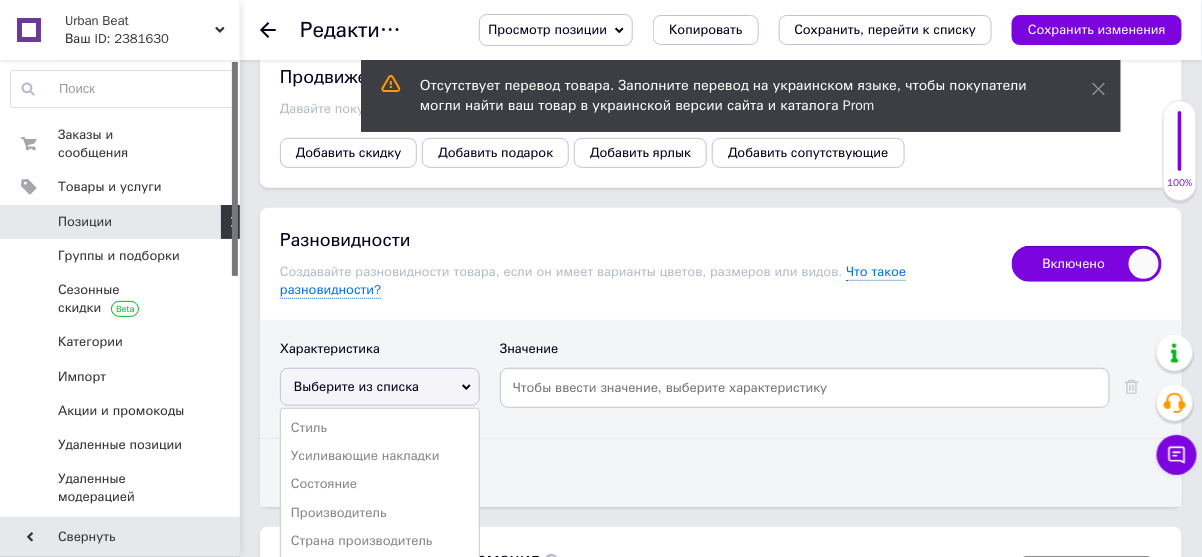 click on "Размер мужской обуви" at bounding box center (380, 653) 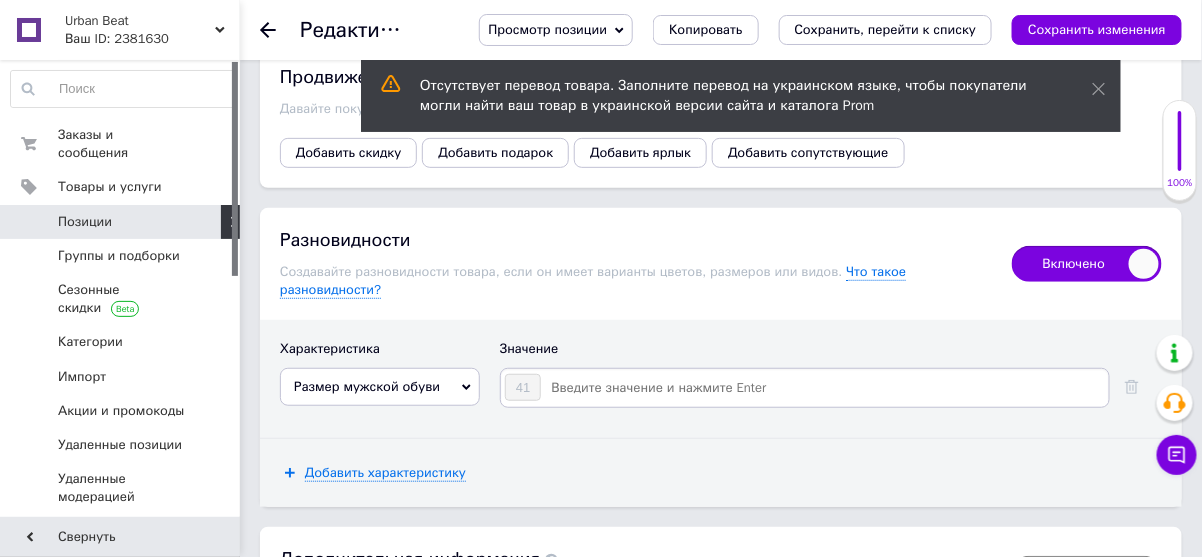 click at bounding box center (824, 388) 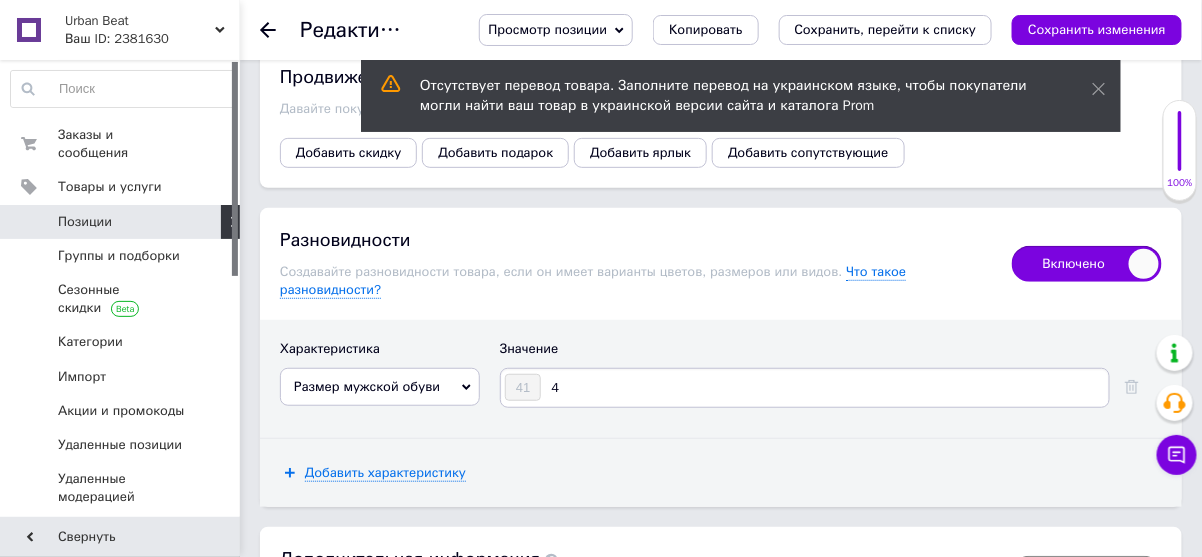 type on "42" 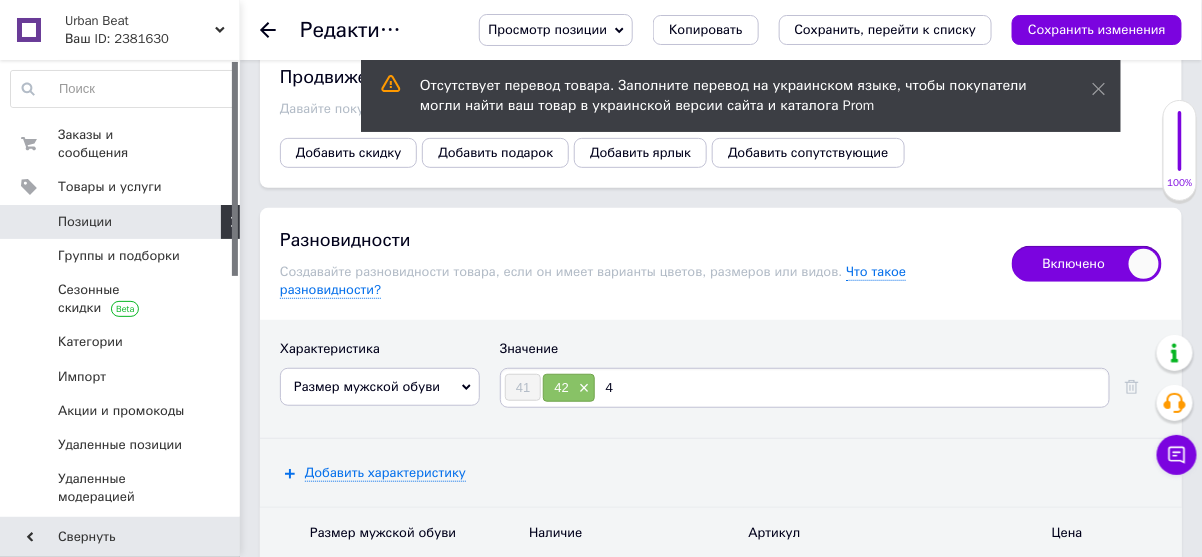 type on "43" 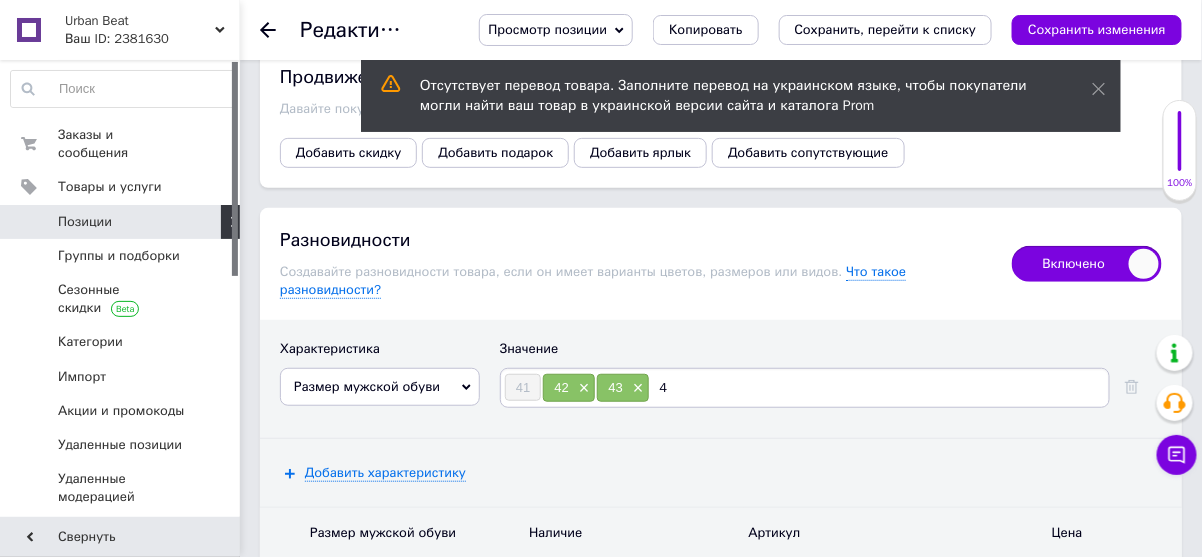 type on "44" 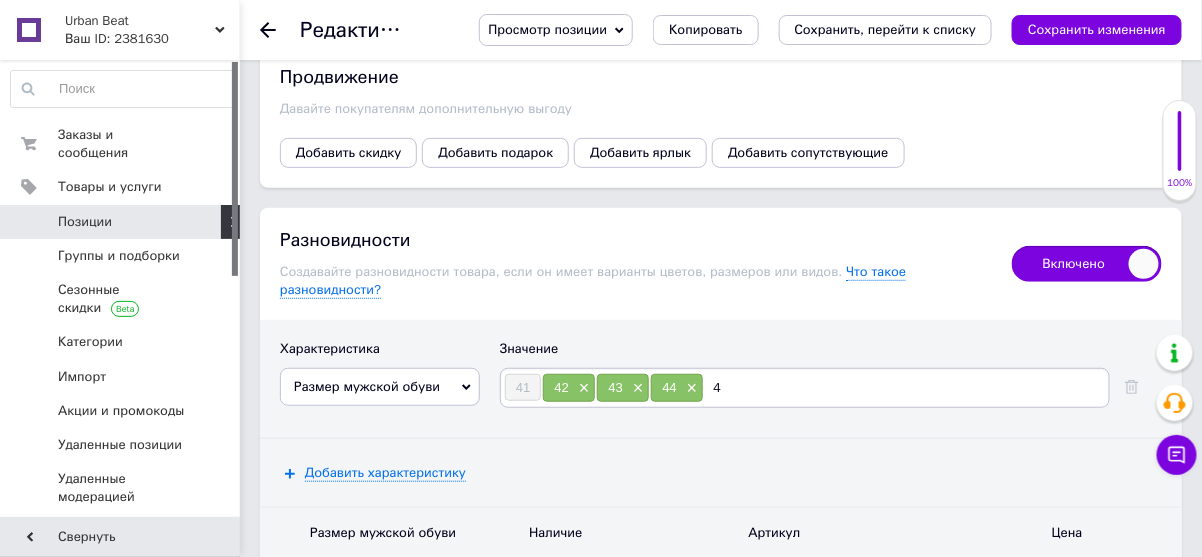 type on "45" 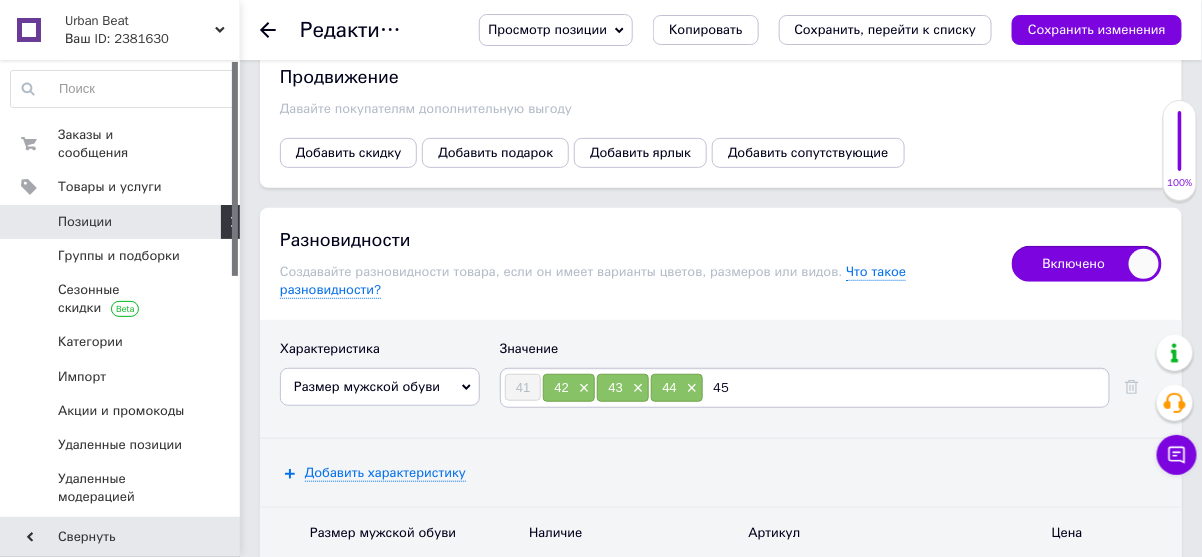 type 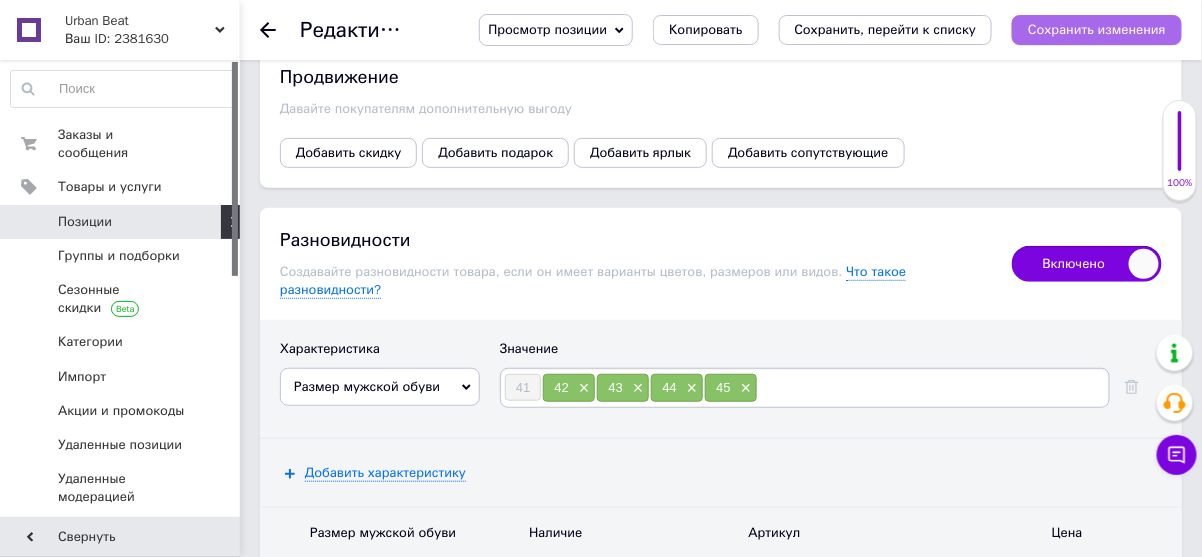 click on "Сохранить изменения" at bounding box center (1097, 29) 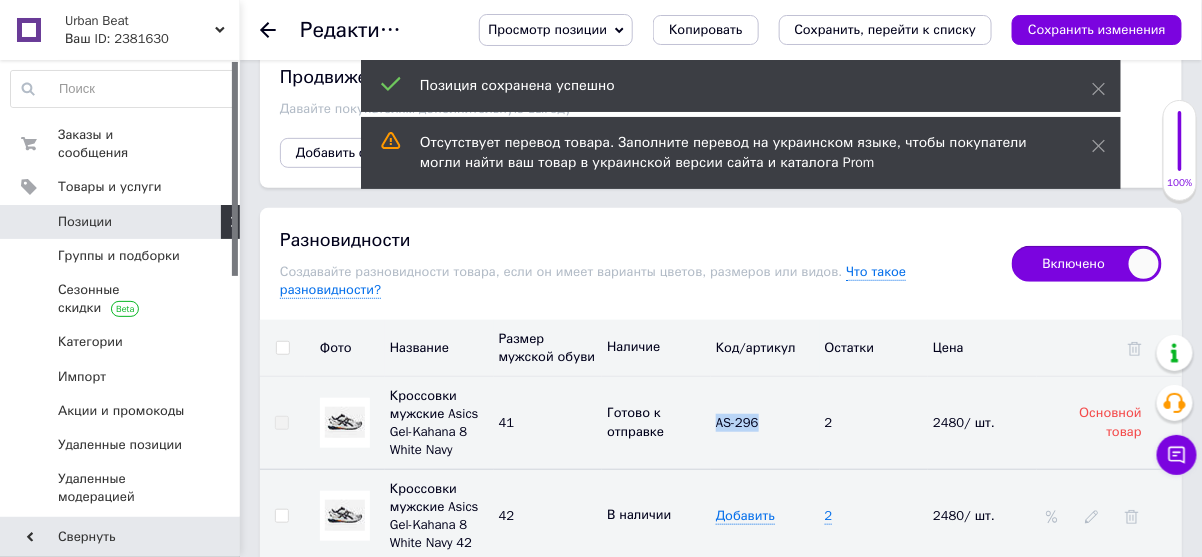 drag, startPoint x: 755, startPoint y: 312, endPoint x: 718, endPoint y: 320, distance: 37.85499 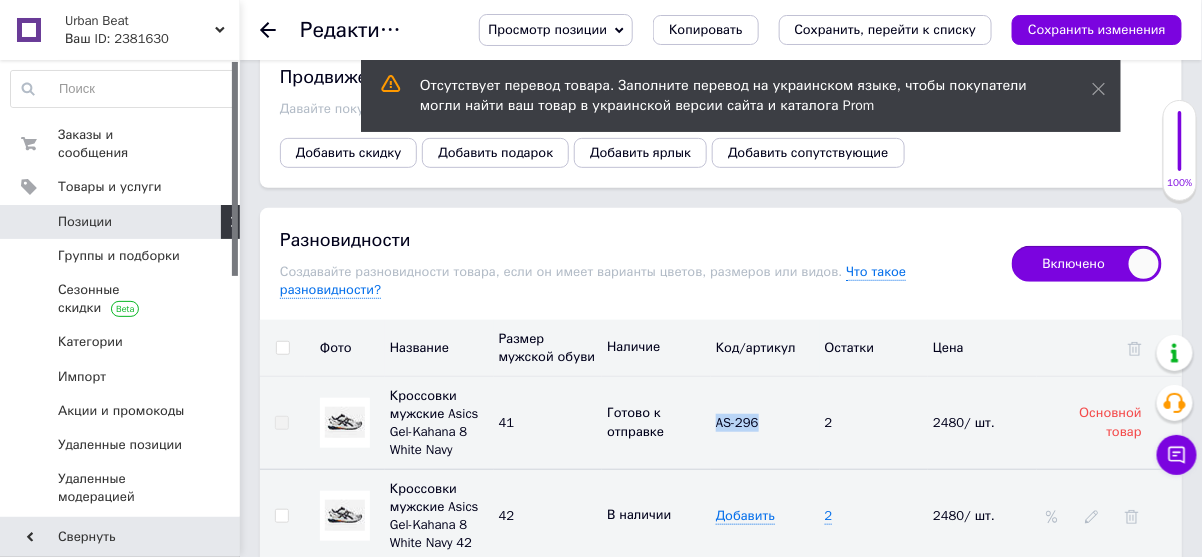copy on "AS-296" 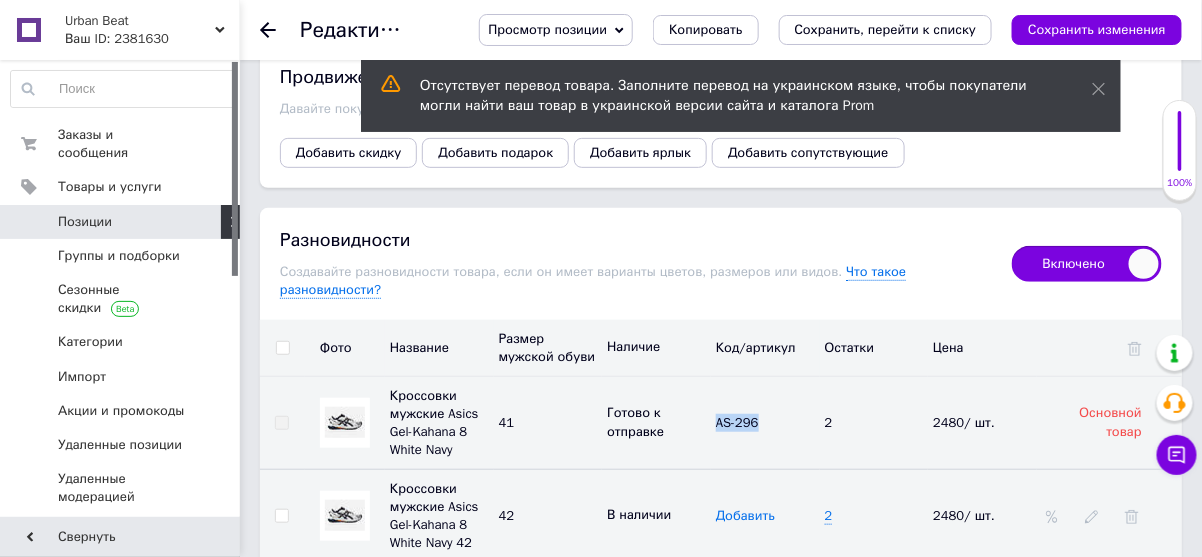 click on "Добавить" at bounding box center (745, 516) 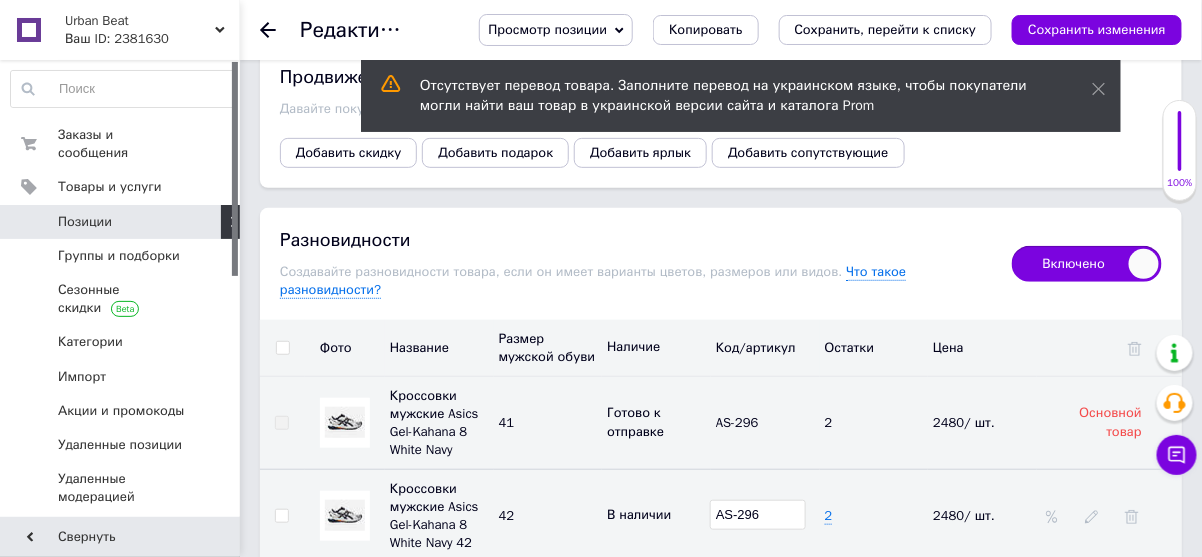 type on "AS-296" 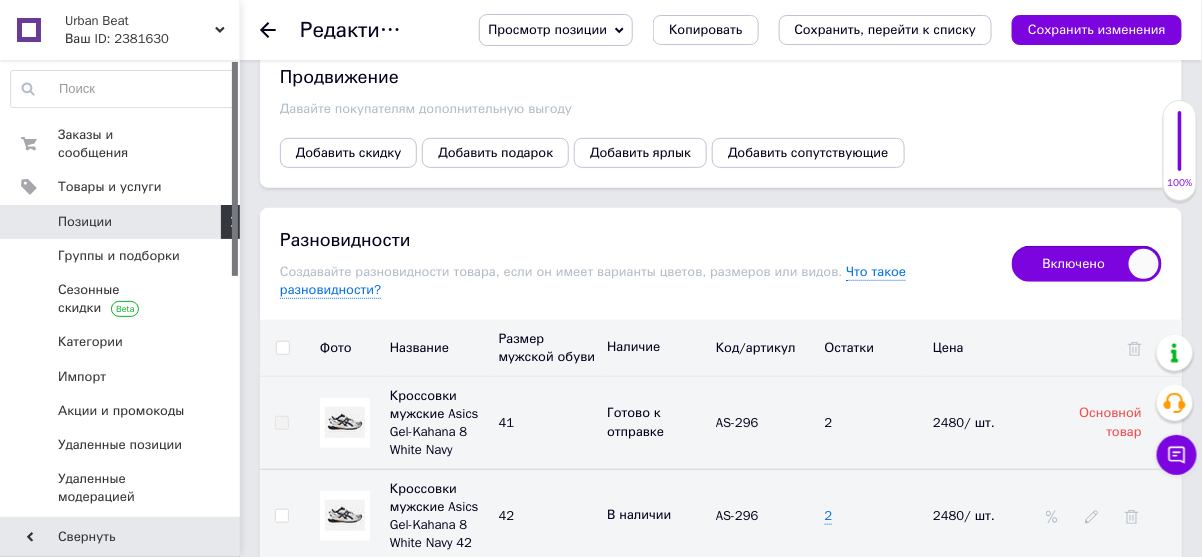 click on "Добавить" at bounding box center [745, 608] 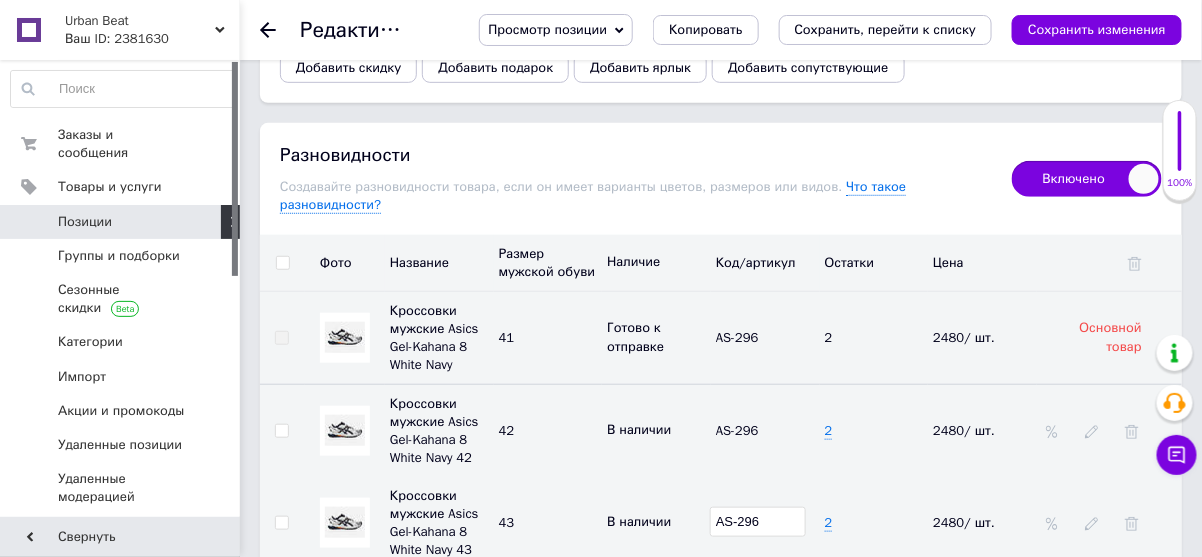 scroll, scrollTop: 4715, scrollLeft: 0, axis: vertical 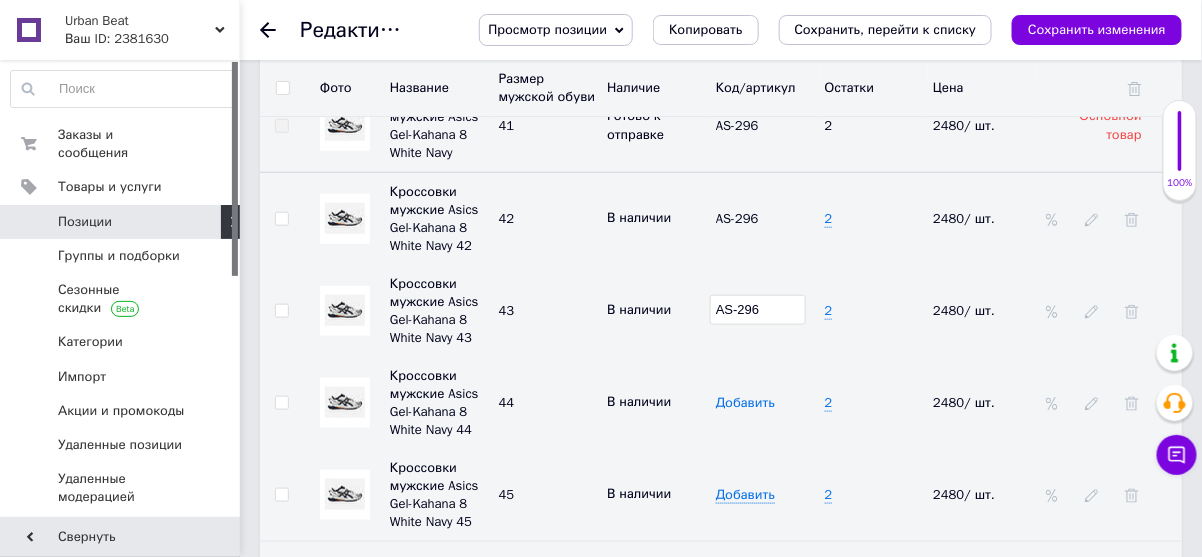 type on "AS-296" 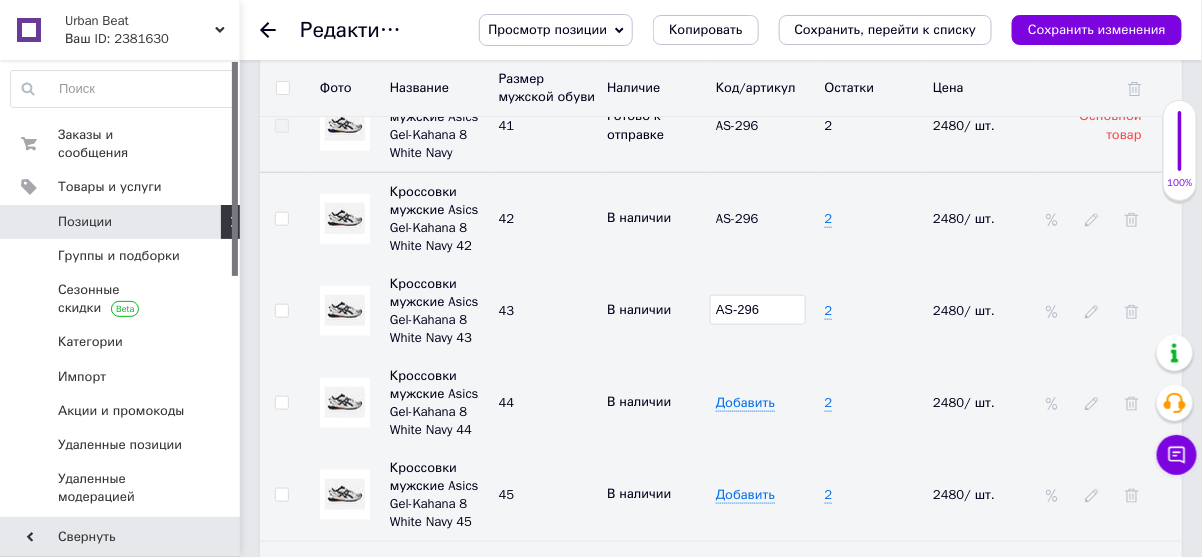 drag, startPoint x: 764, startPoint y: 282, endPoint x: 755, endPoint y: 264, distance: 20.12461 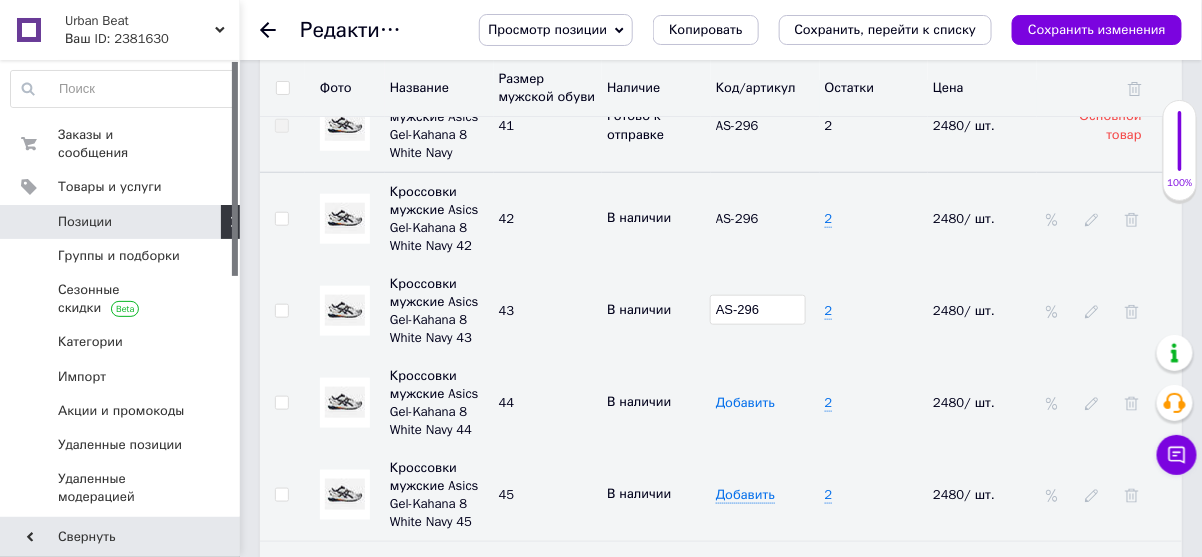 click on "Добавить" at bounding box center (745, 403) 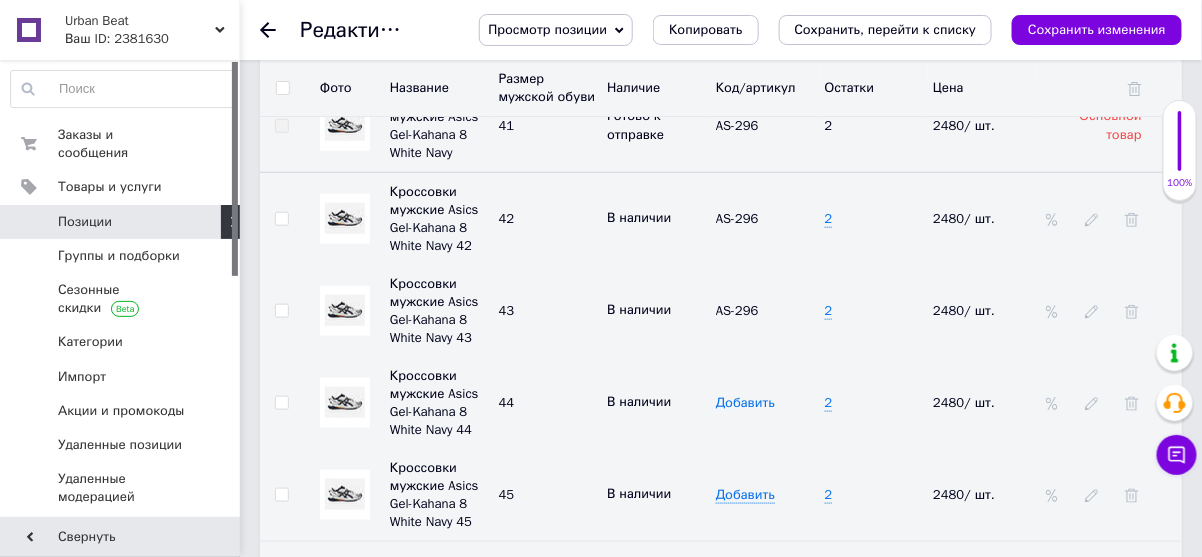 click on "Добавить" at bounding box center (745, 403) 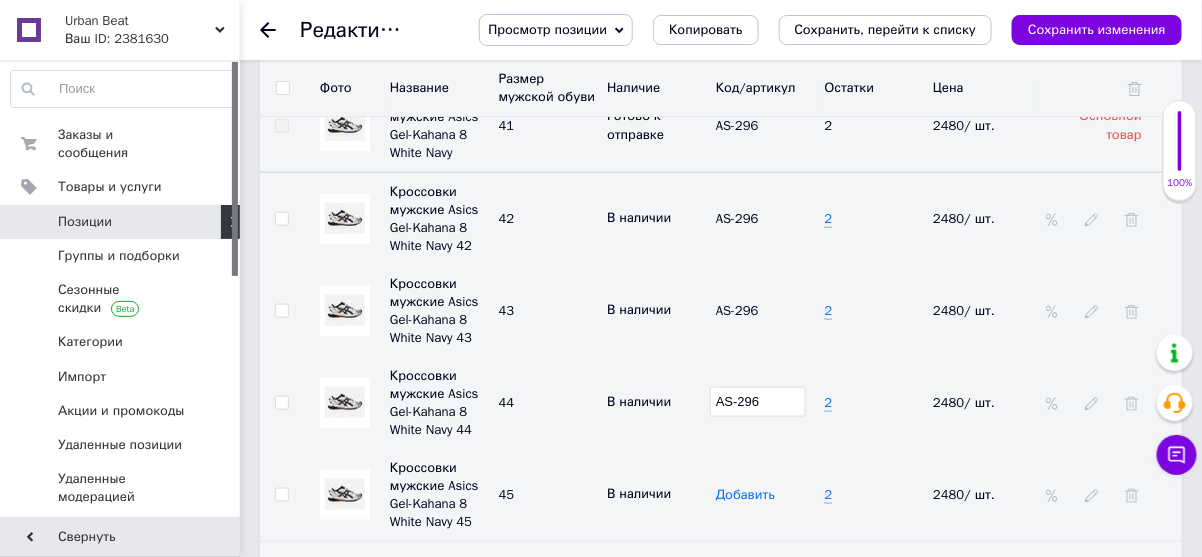 type on "AS-296" 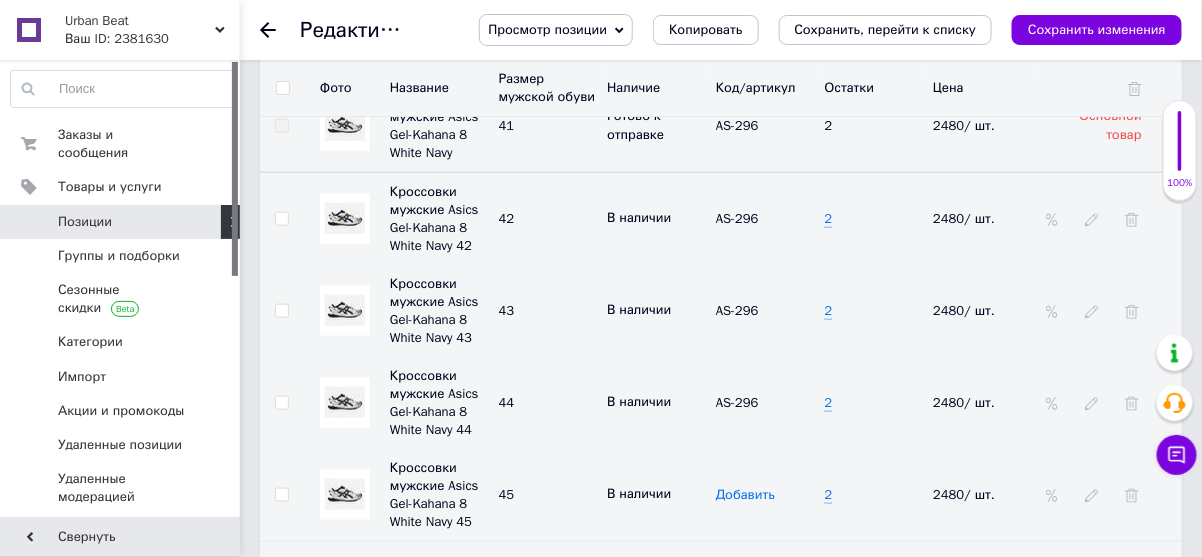 click on "Добавить" at bounding box center [745, 495] 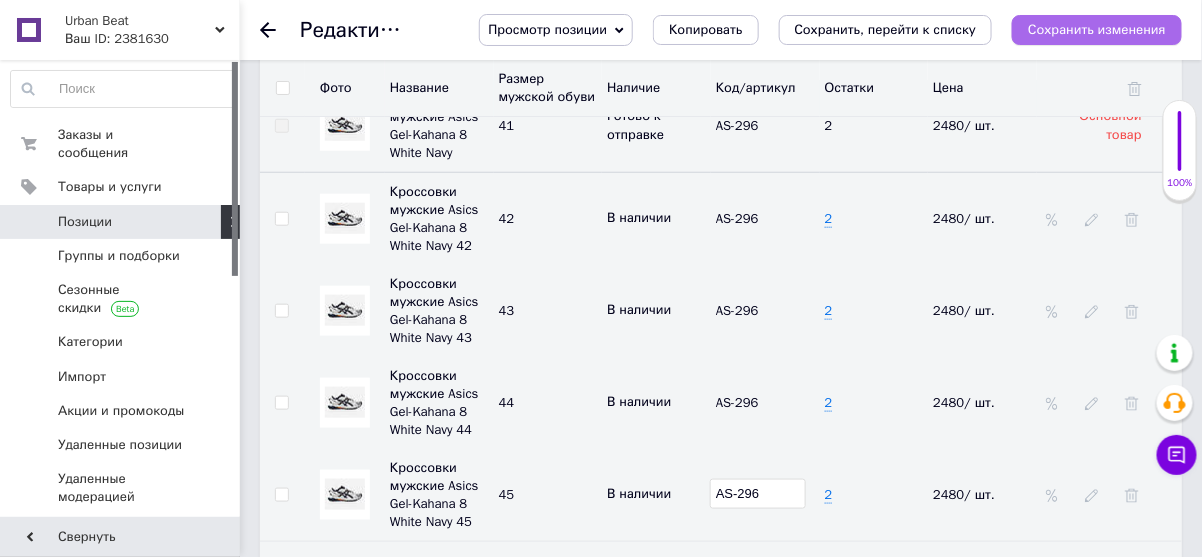 type on "AS-296" 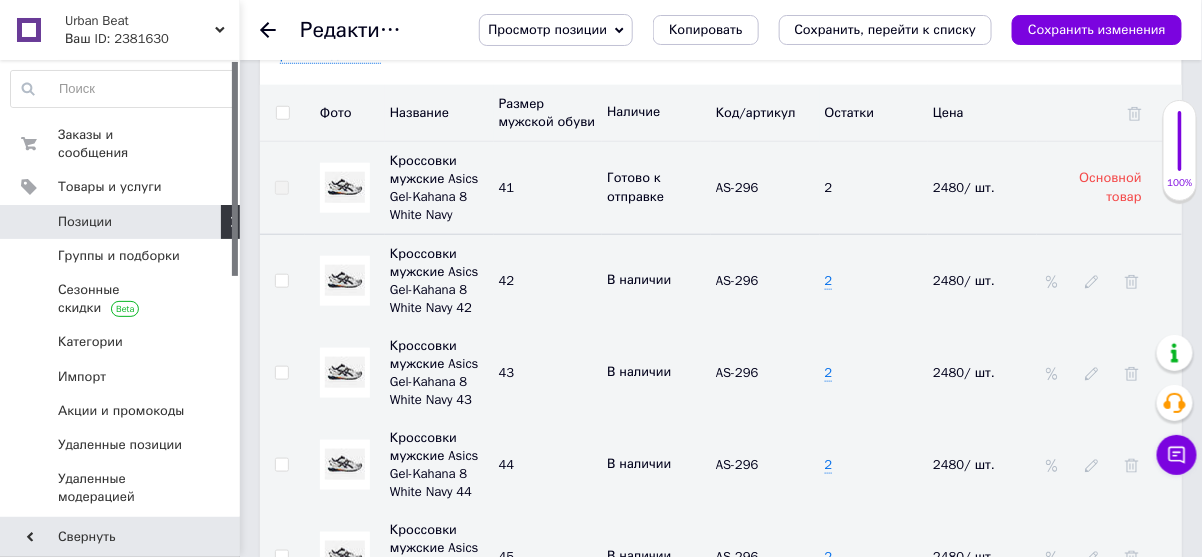 scroll, scrollTop: 4635, scrollLeft: 0, axis: vertical 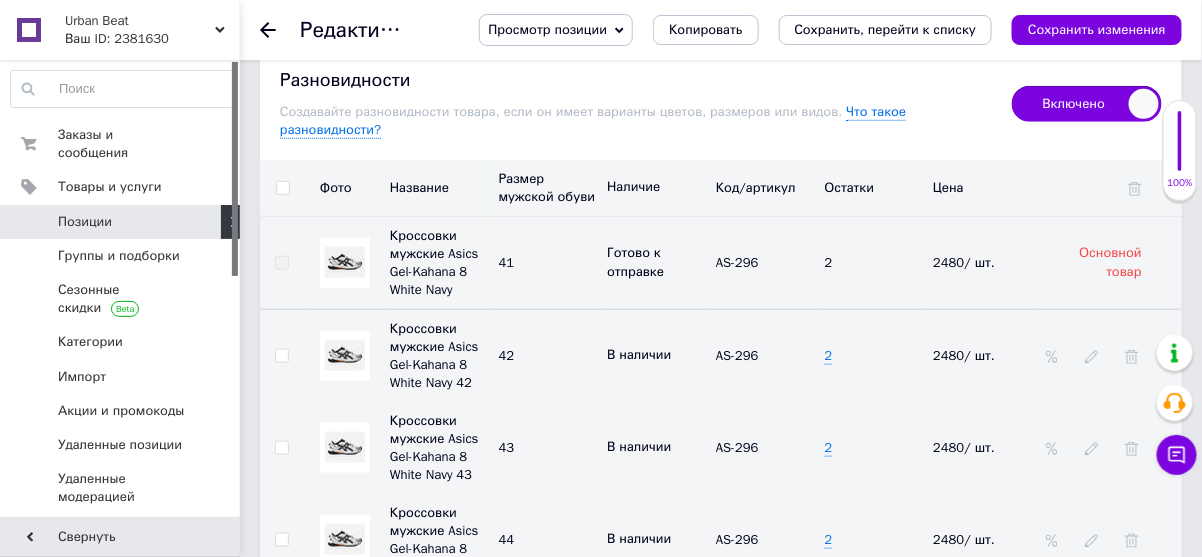 click at bounding box center (345, 355) 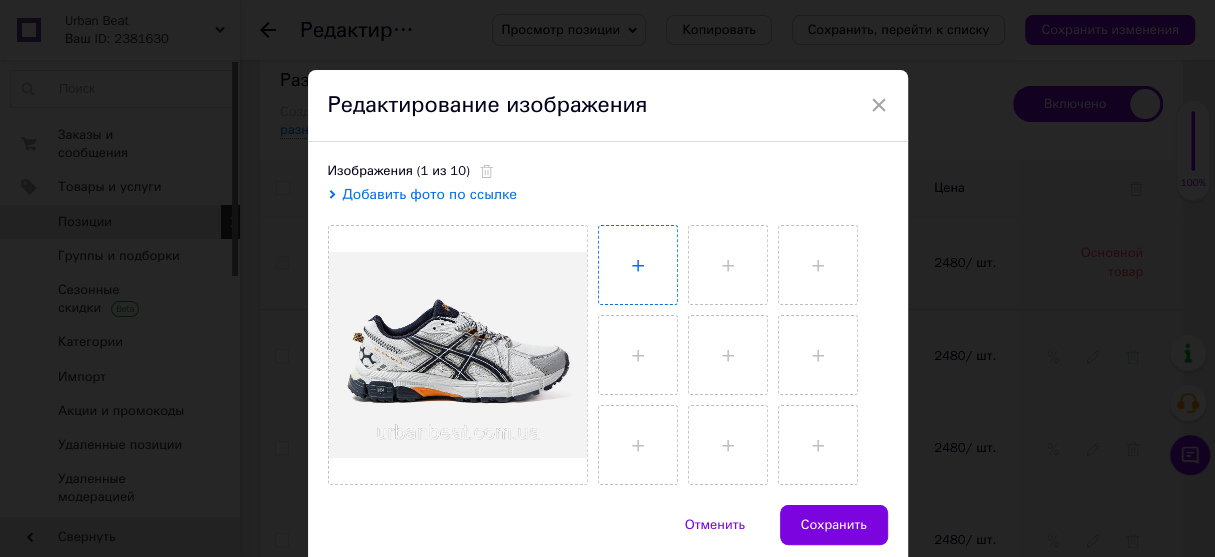 click at bounding box center [638, 265] 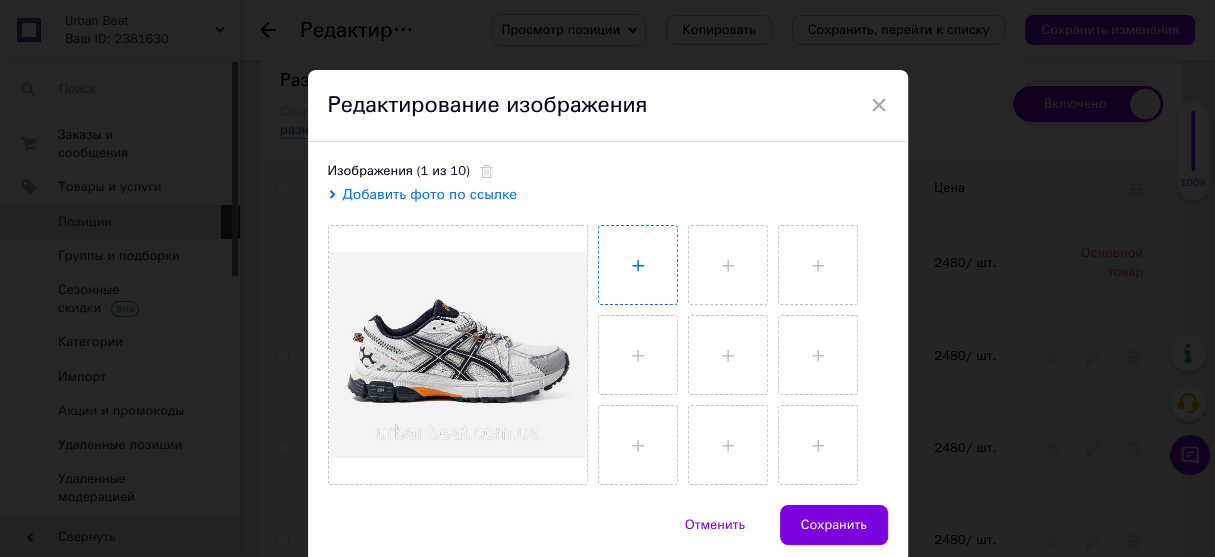 type on "C:\fakepath\photo_2025-07-10_09-13-42.jpg" 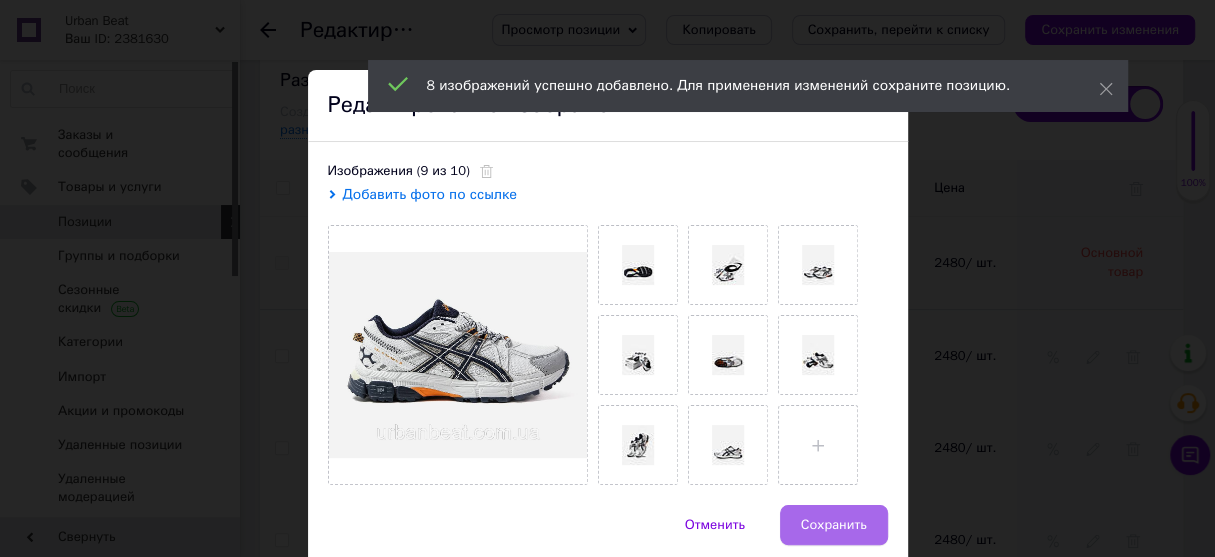 click on "Сохранить" at bounding box center [834, 525] 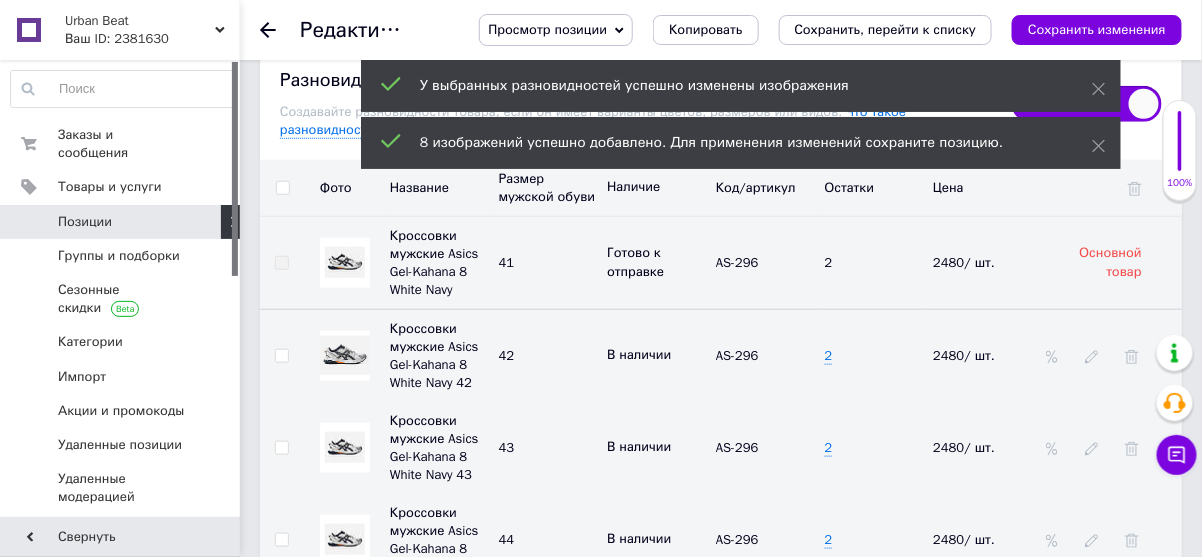 click at bounding box center (345, 447) 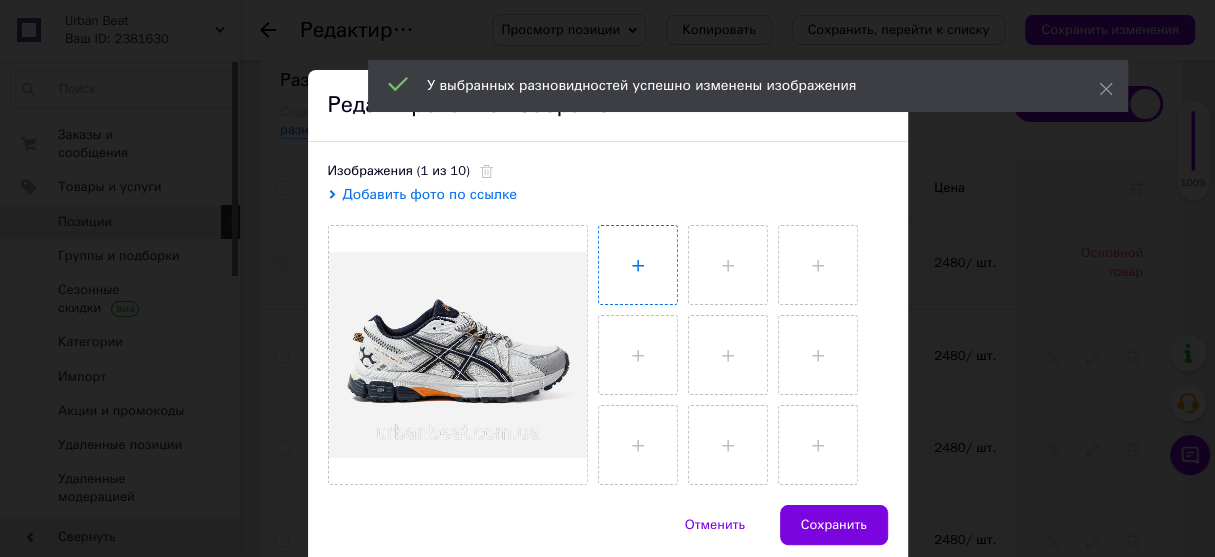 click at bounding box center [638, 265] 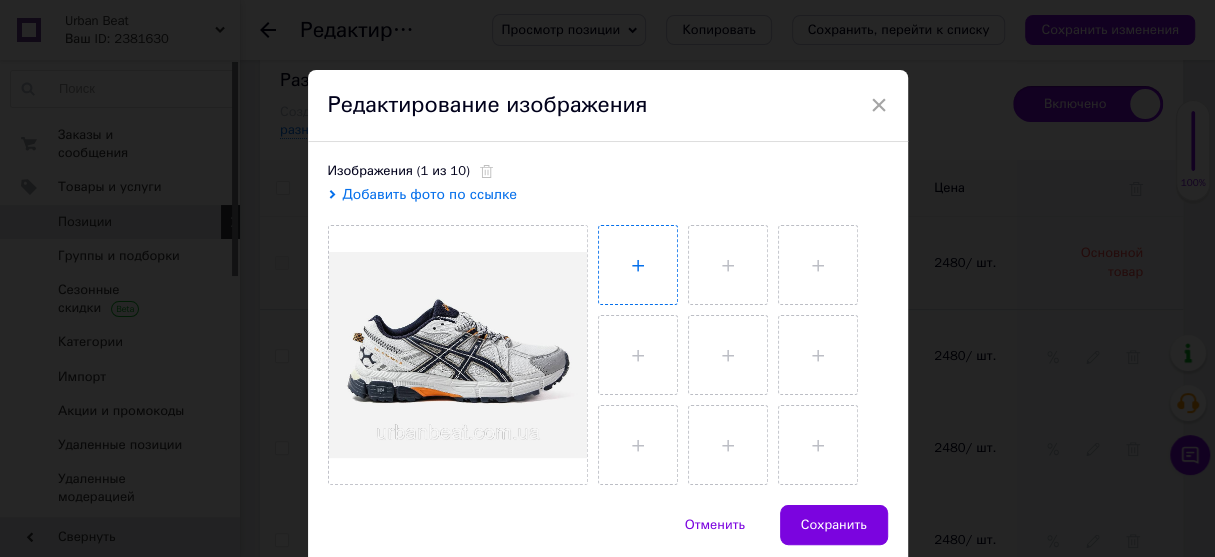 type on "C:\fakepath\photo_2025-07-10_09-13-42.jpg" 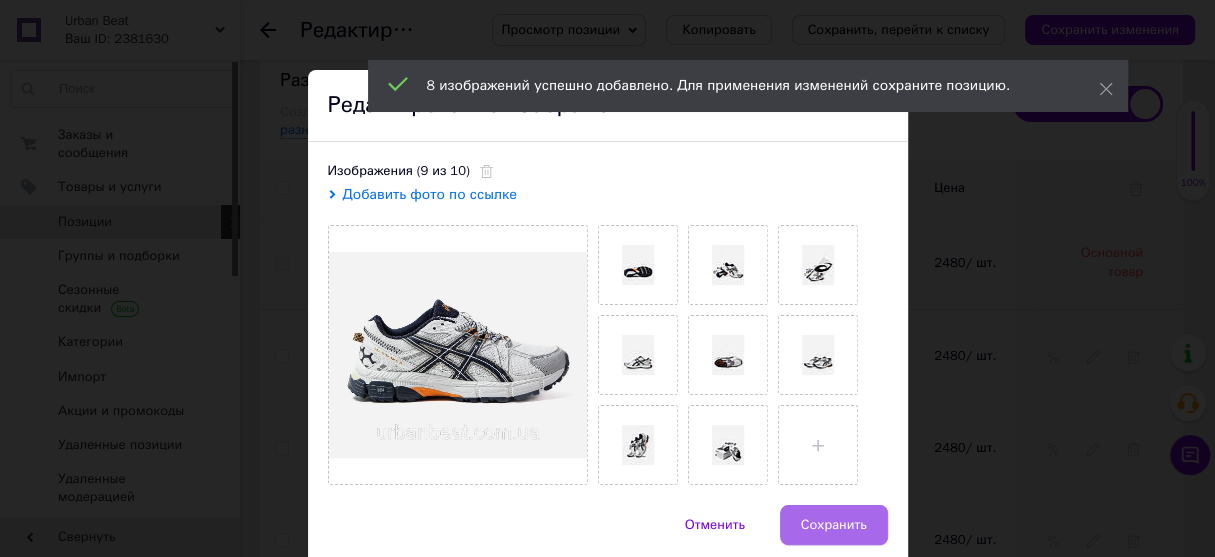 click on "Сохранить" at bounding box center [834, 525] 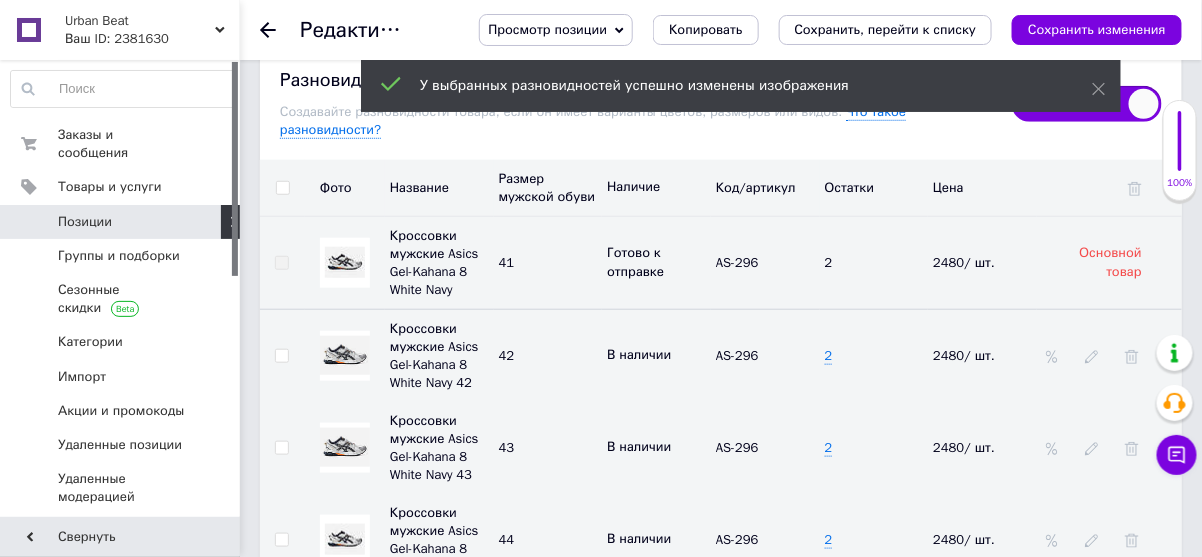 click at bounding box center [345, 539] 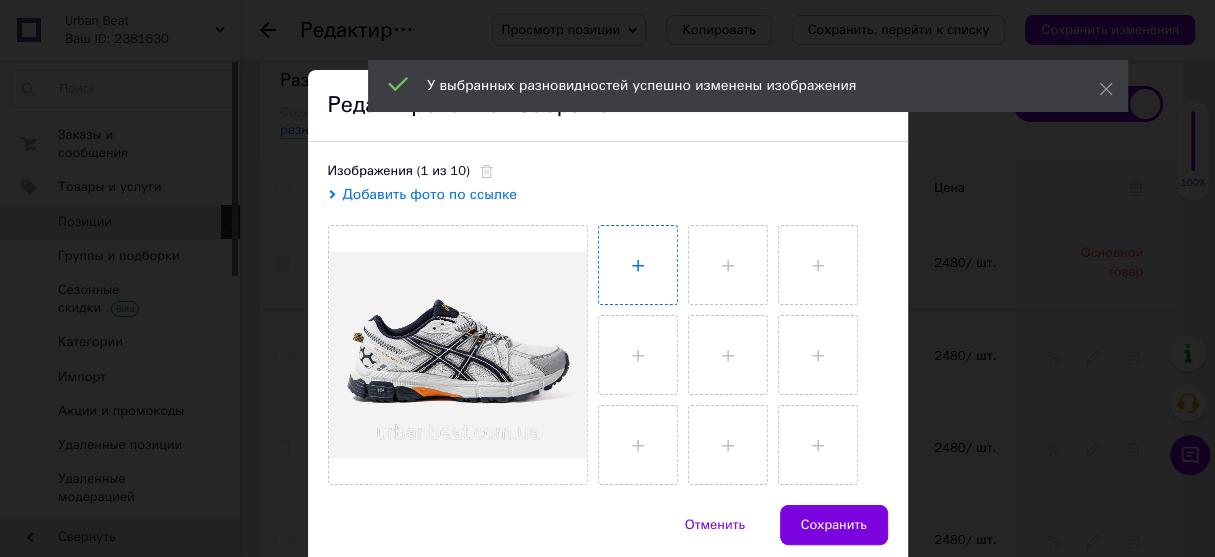 click at bounding box center (638, 265) 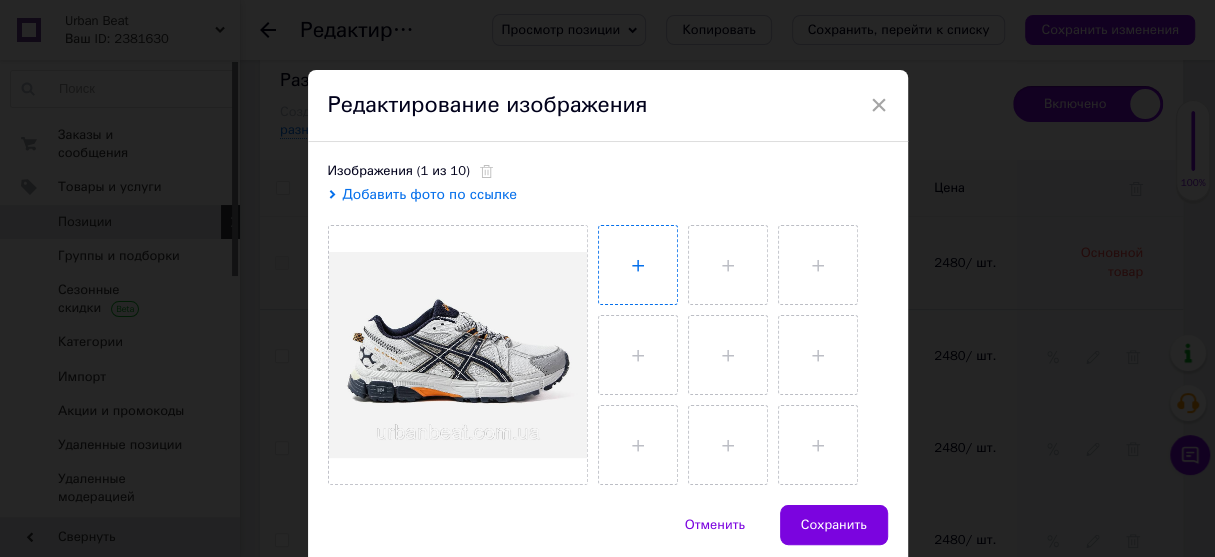 type on "C:\fakepath\photo_2025-07-10_09-13-42.jpg" 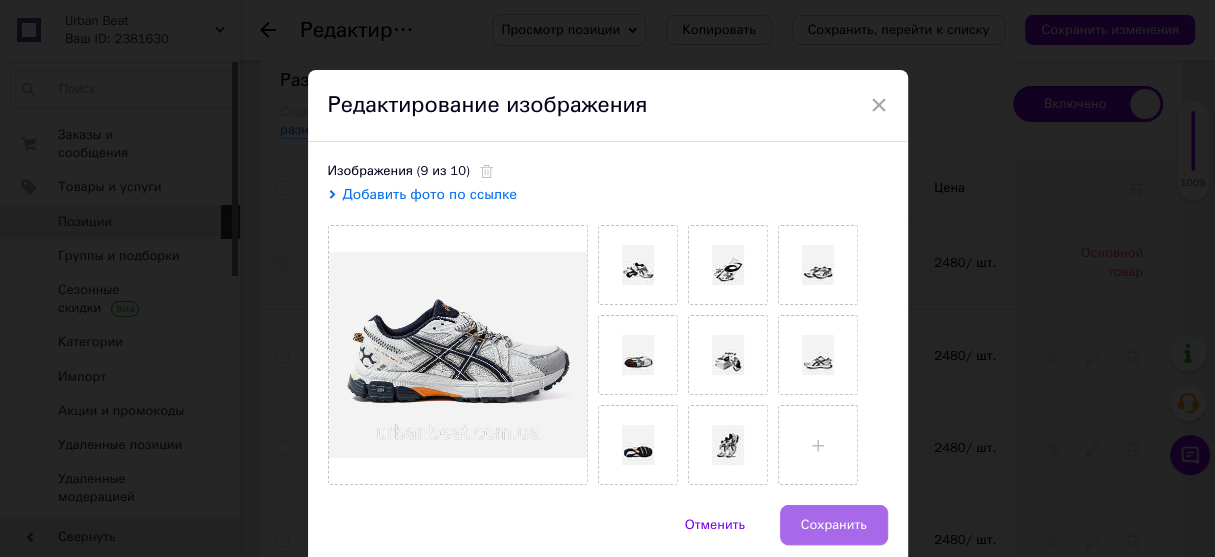 click on "Сохранить" at bounding box center [834, 525] 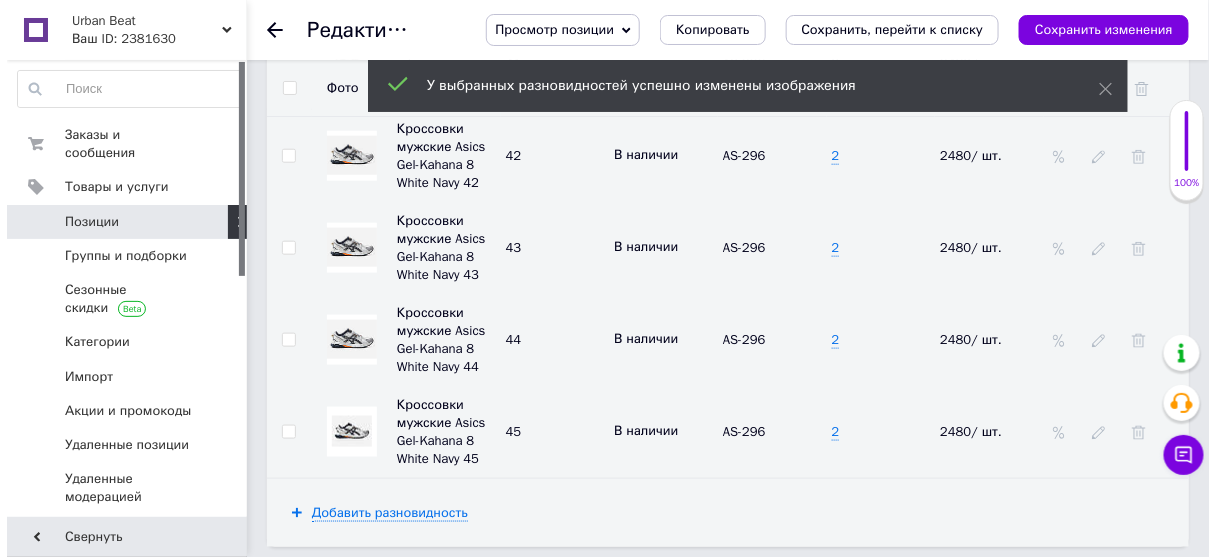 scroll, scrollTop: 4795, scrollLeft: 0, axis: vertical 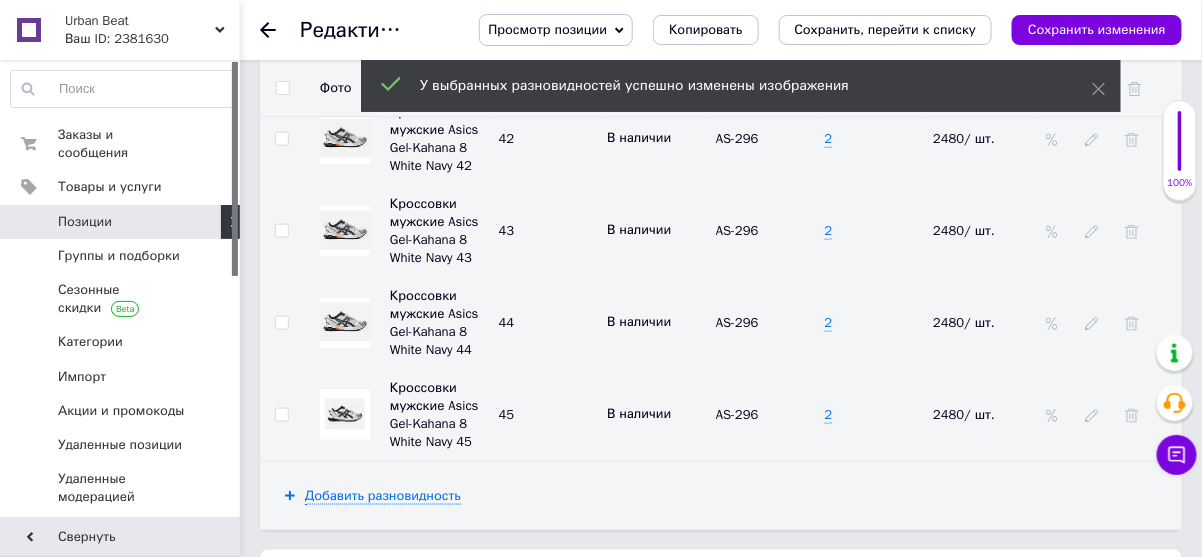 click at bounding box center (345, 414) 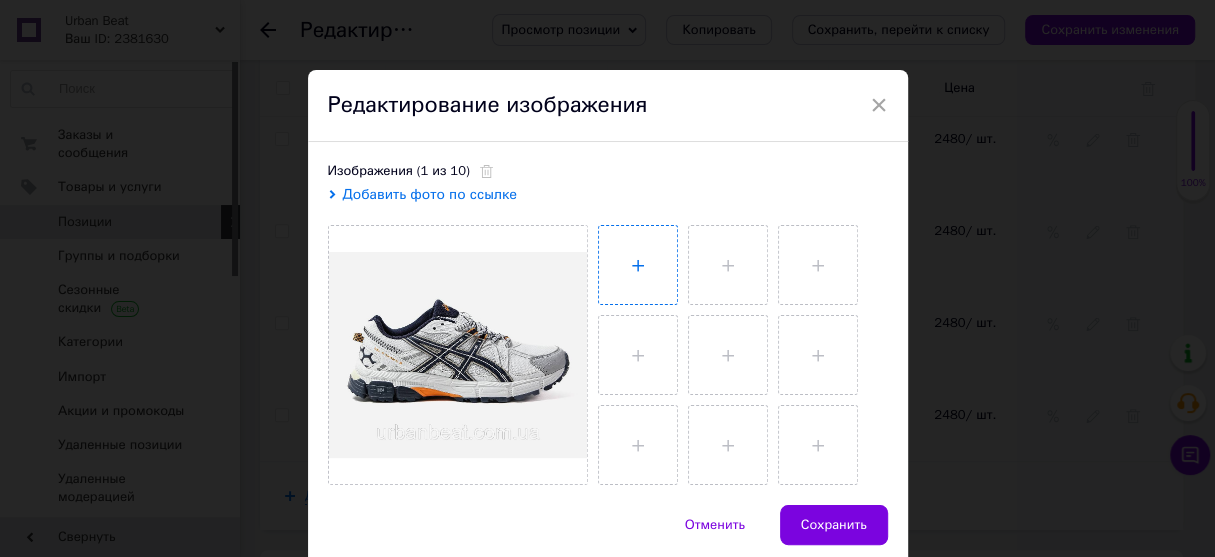 click at bounding box center [638, 265] 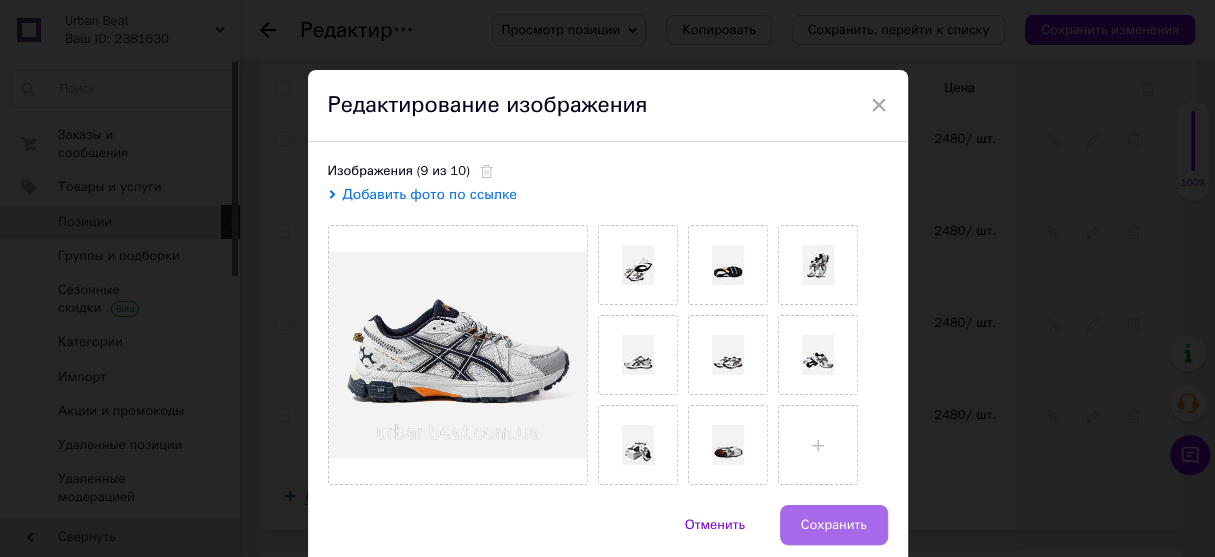 click on "Сохранить" at bounding box center [834, 525] 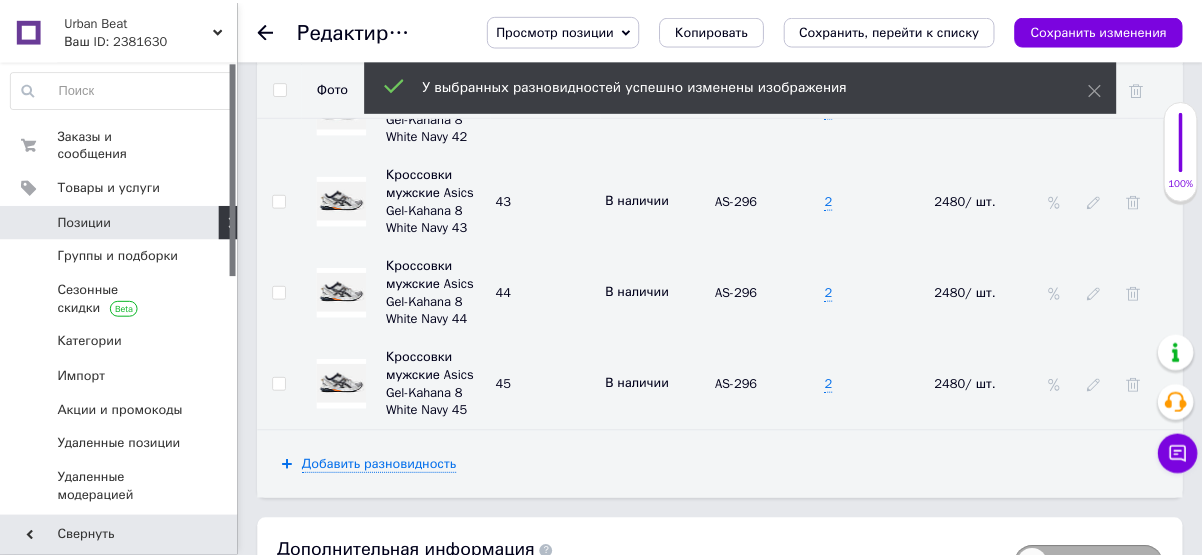 scroll, scrollTop: 4746, scrollLeft: 0, axis: vertical 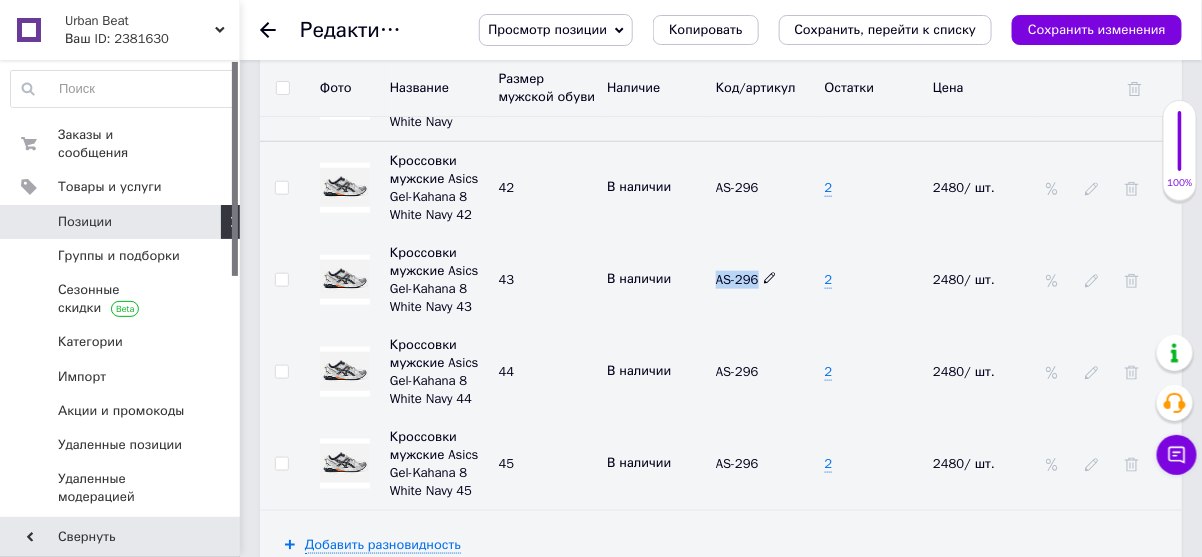 drag, startPoint x: 760, startPoint y: 152, endPoint x: 716, endPoint y: 163, distance: 45.35416 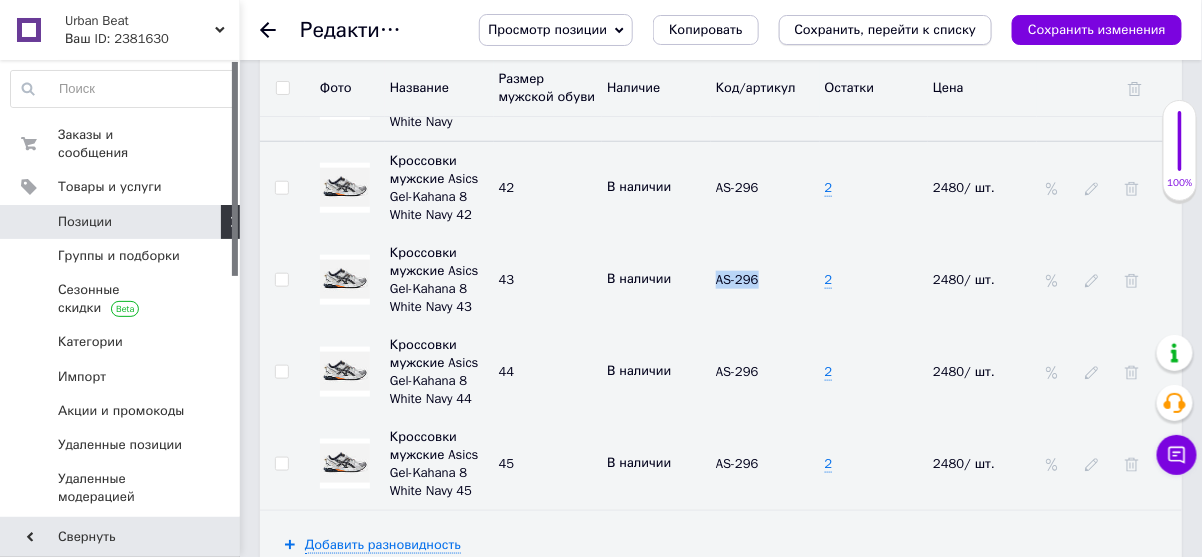 click on "Сохранить, перейти к списку" at bounding box center (886, 29) 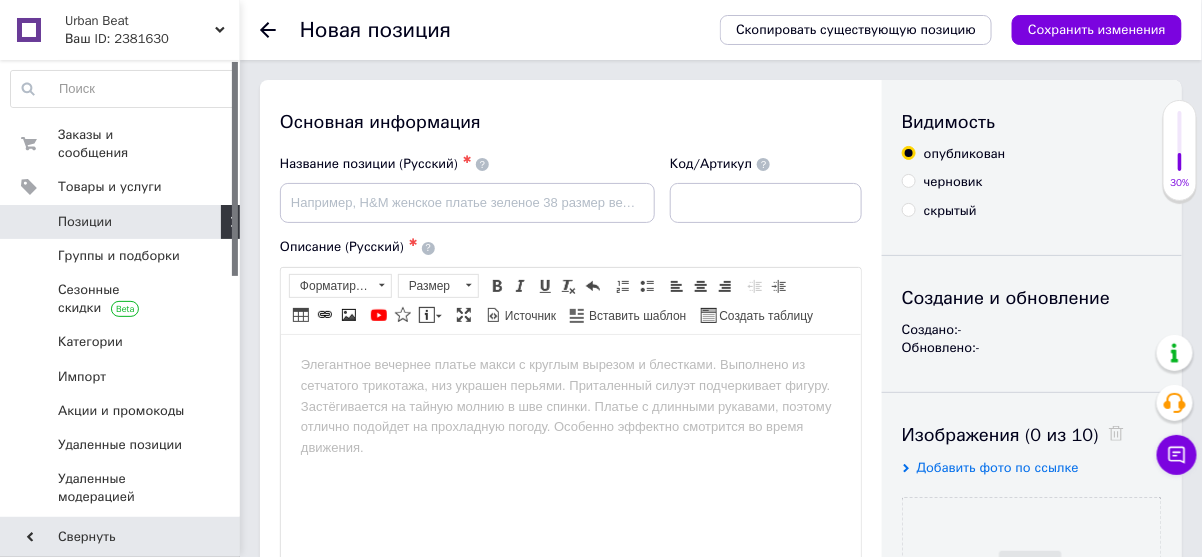 scroll, scrollTop: 0, scrollLeft: 0, axis: both 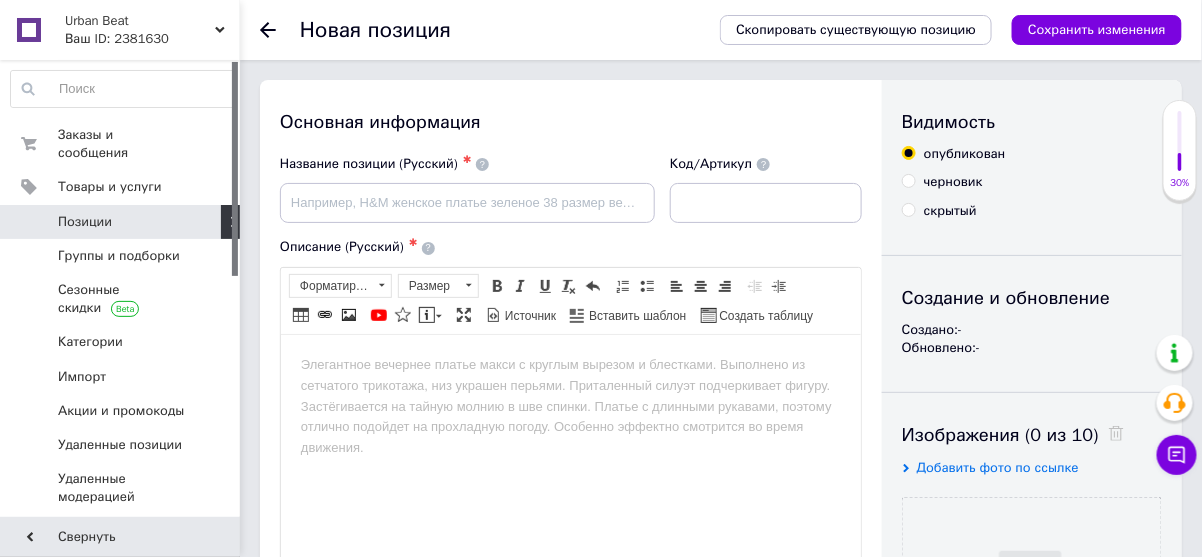 click on "Позиции" at bounding box center [121, 222] 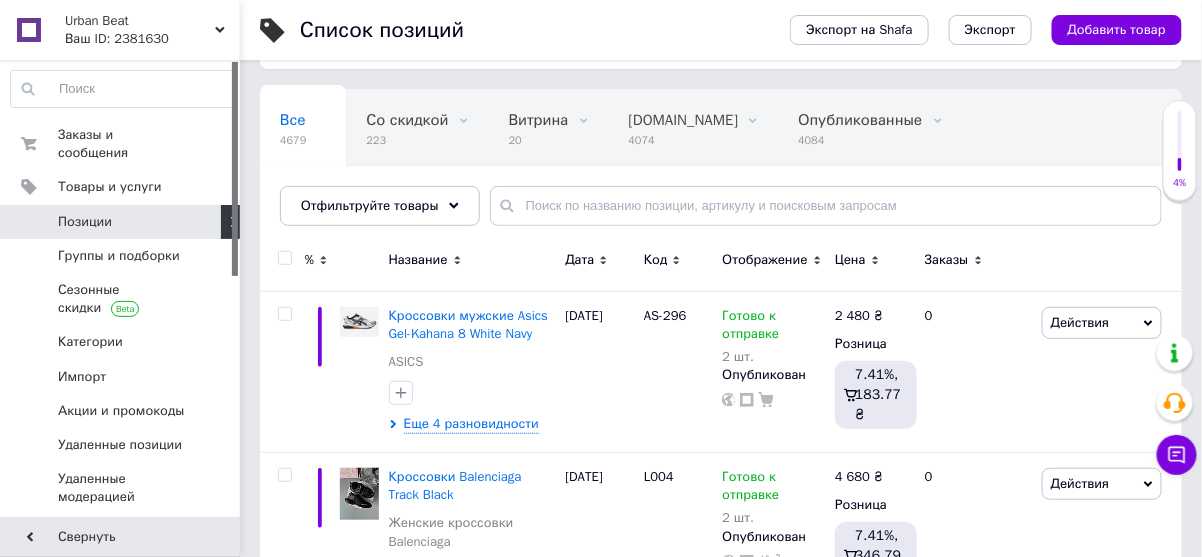 scroll, scrollTop: 320, scrollLeft: 0, axis: vertical 